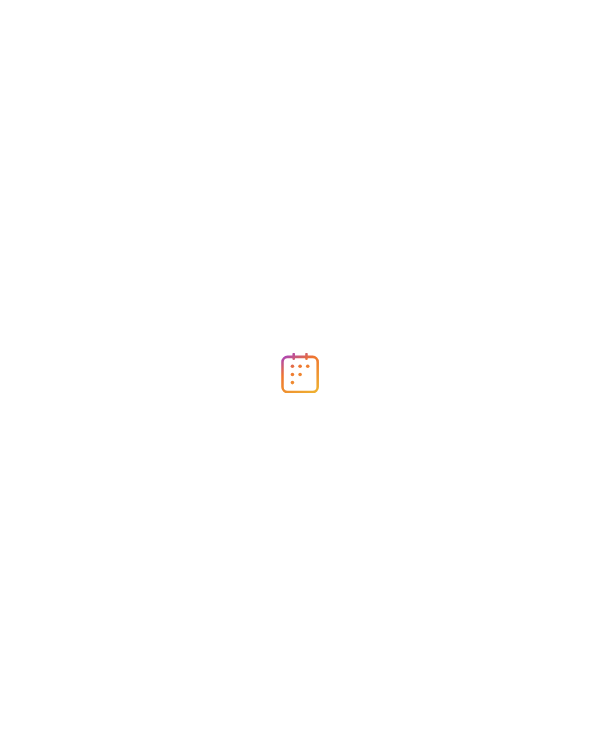 scroll, scrollTop: 0, scrollLeft: 0, axis: both 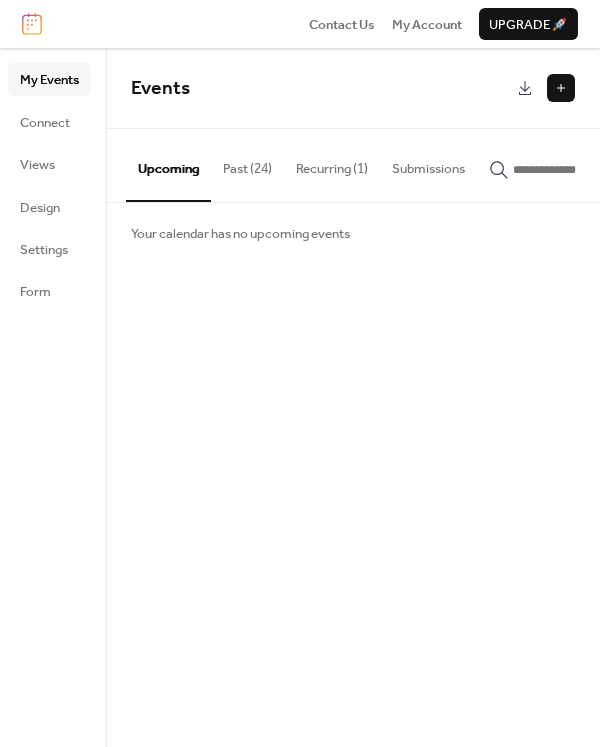 click on "Upcoming" at bounding box center [168, 165] 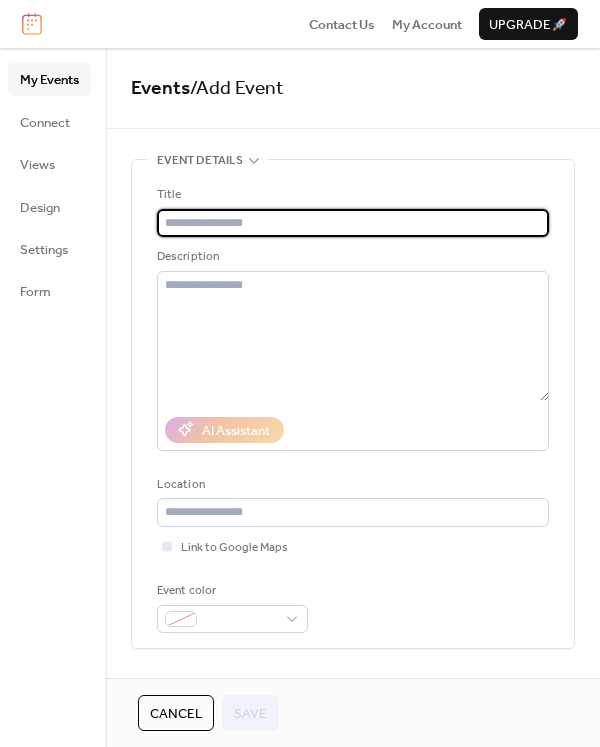 type on "*" 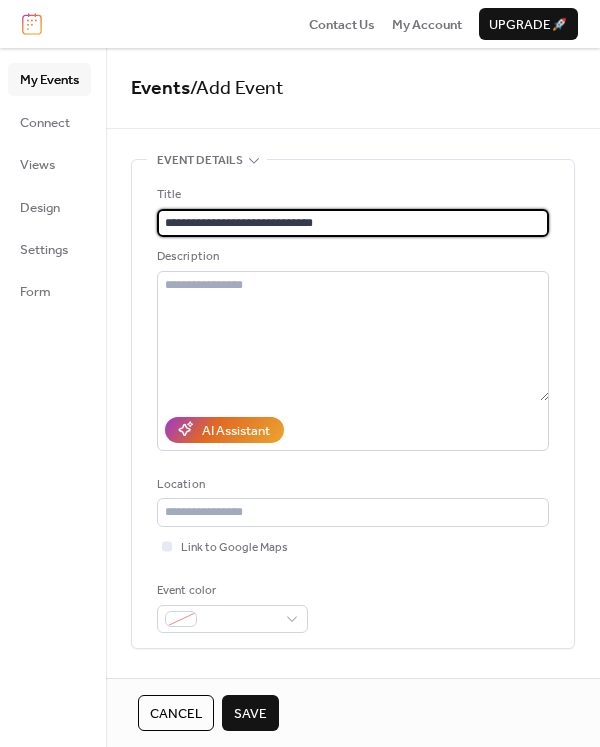 type on "**********" 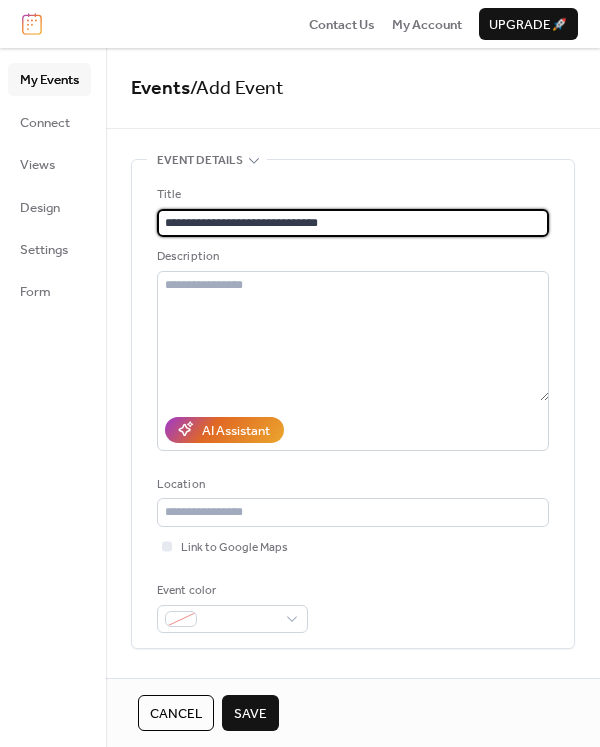 drag, startPoint x: 350, startPoint y: 223, endPoint x: 109, endPoint y: 213, distance: 241.20738 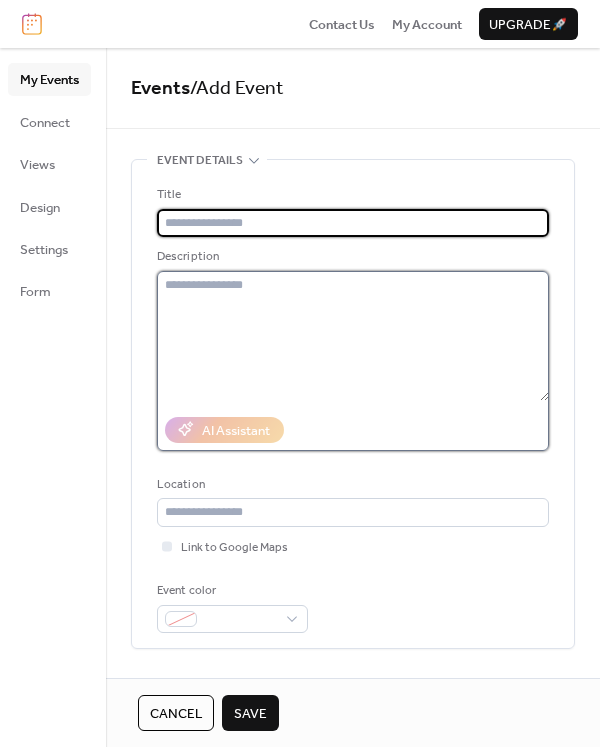 click at bounding box center (353, 336) 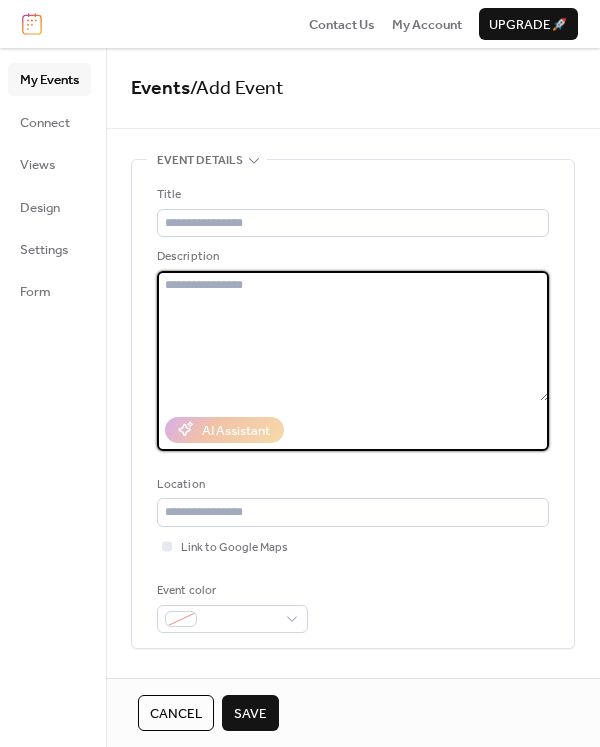paste on "**********" 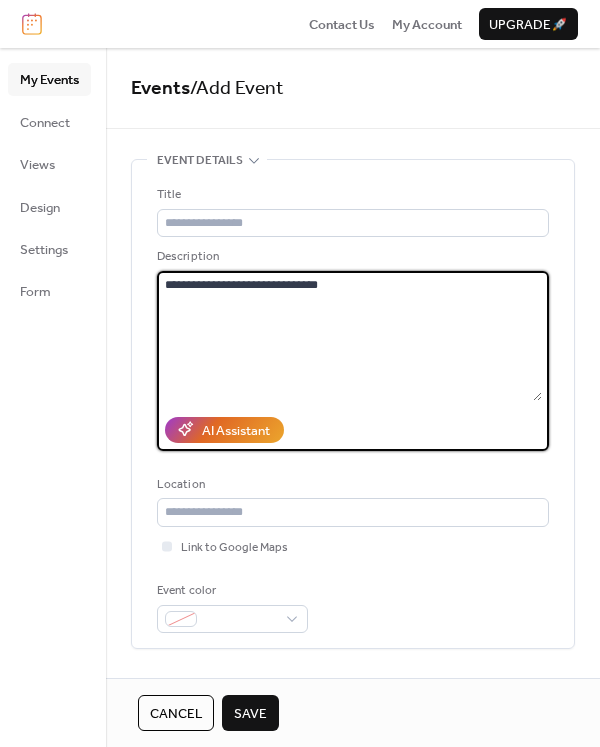 type on "**********" 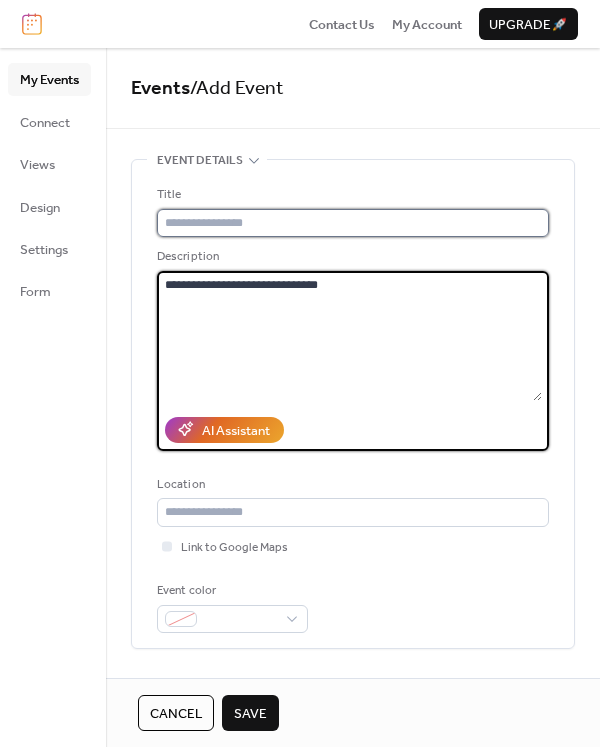 click at bounding box center [353, 223] 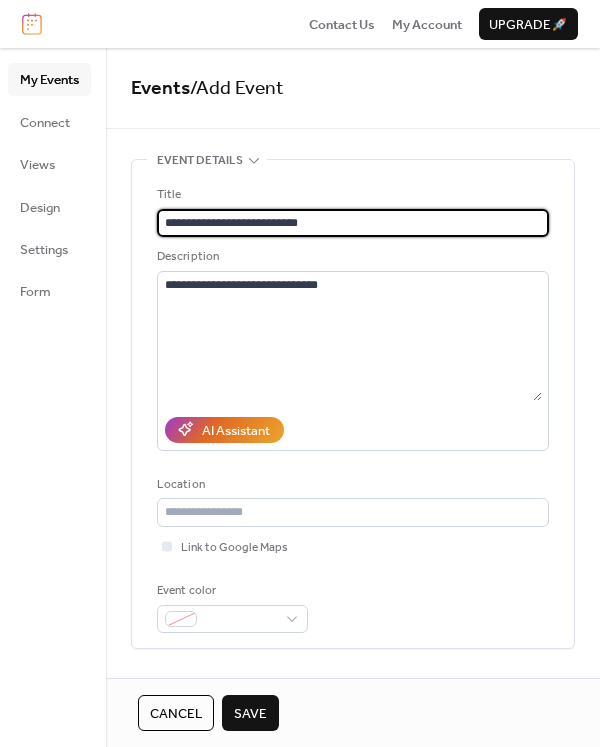 click on "**********" at bounding box center [353, 223] 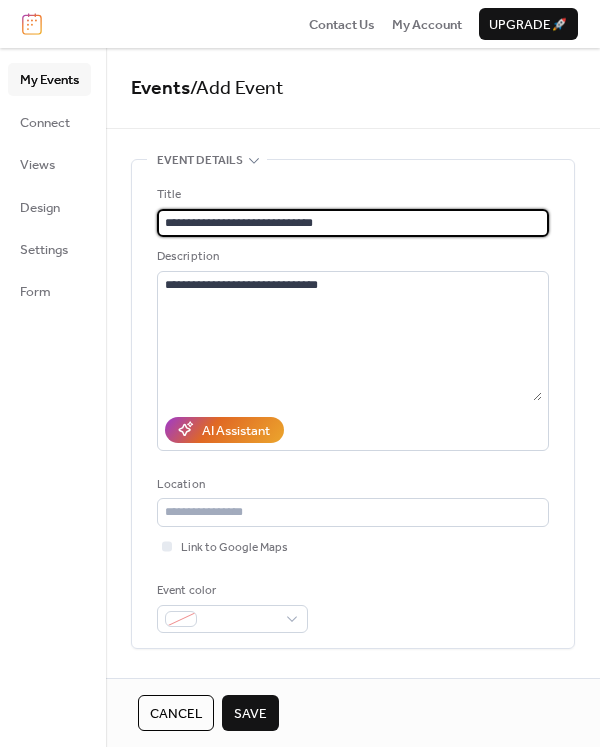 click on "**********" at bounding box center (353, 223) 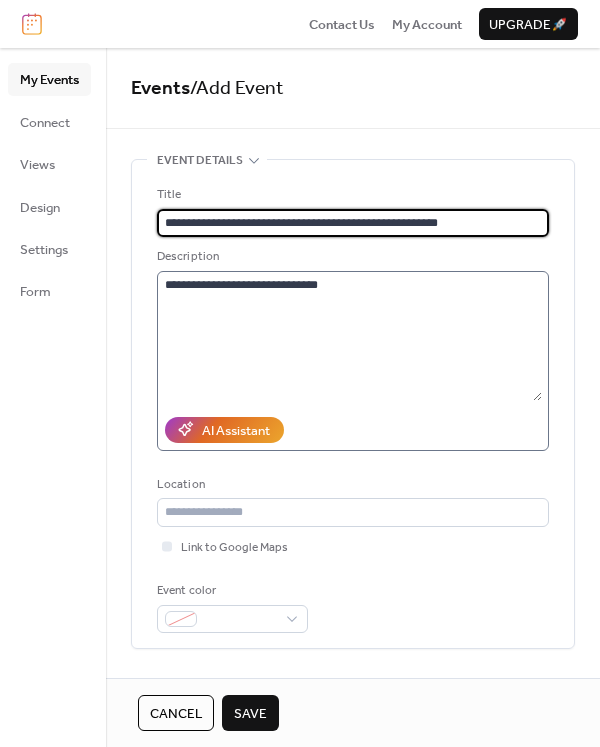 type on "**********" 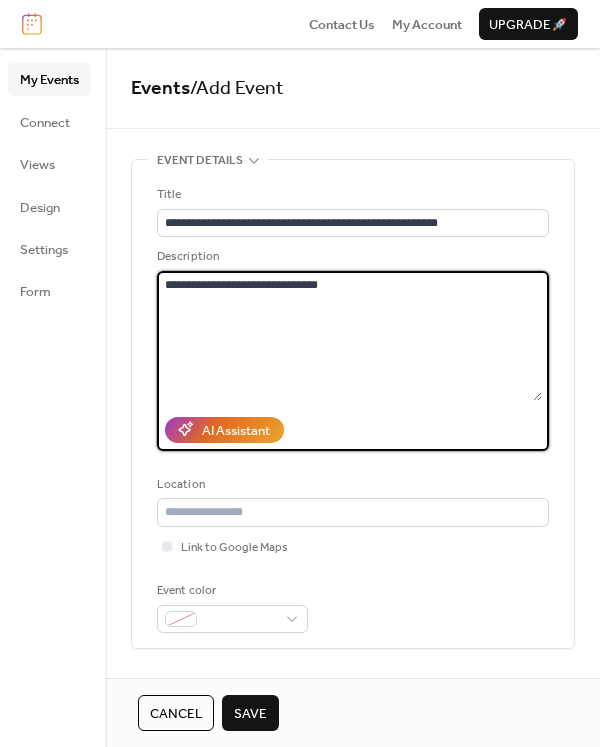 drag, startPoint x: 338, startPoint y: 286, endPoint x: 147, endPoint y: 272, distance: 191.5124 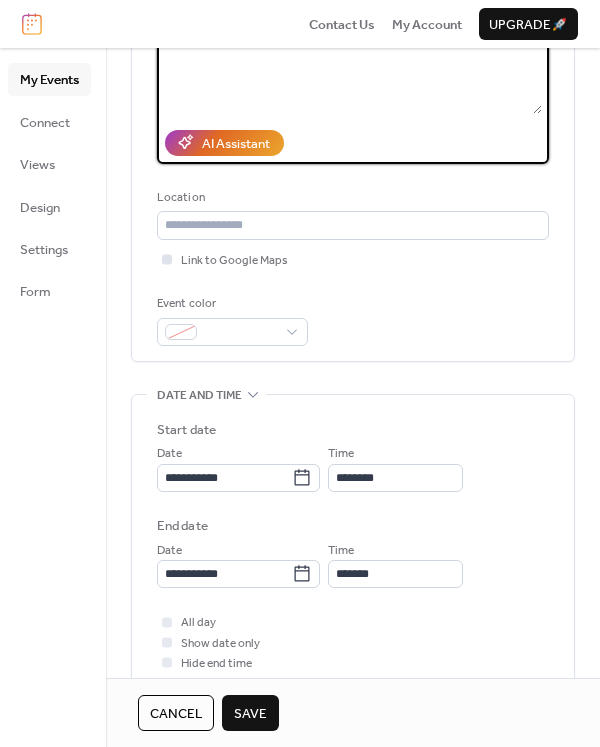 scroll, scrollTop: 400, scrollLeft: 0, axis: vertical 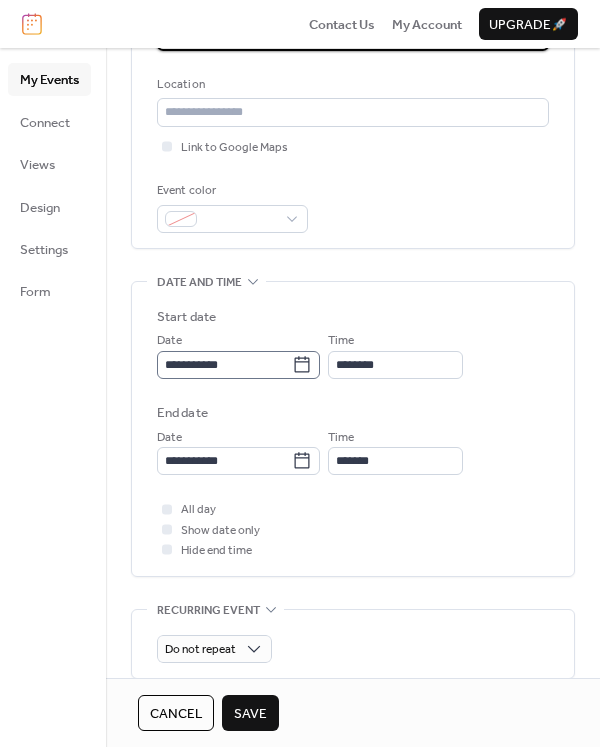 type 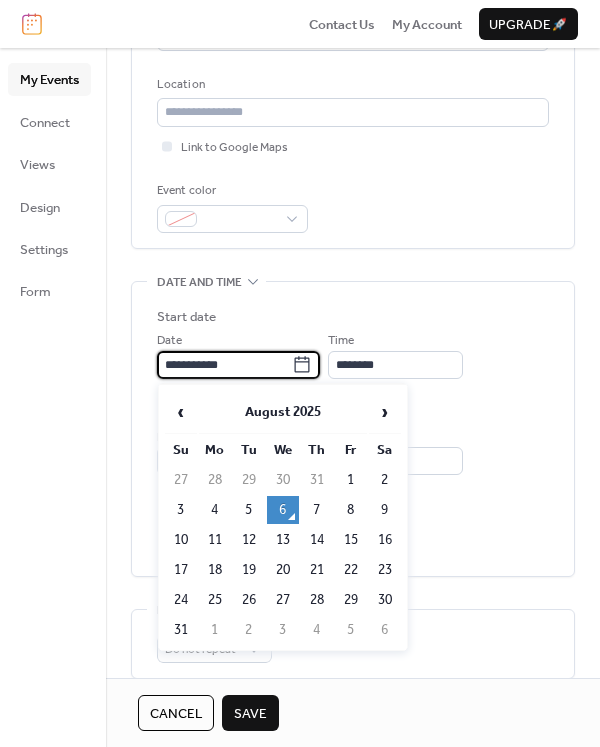 click on "**********" at bounding box center (224, 365) 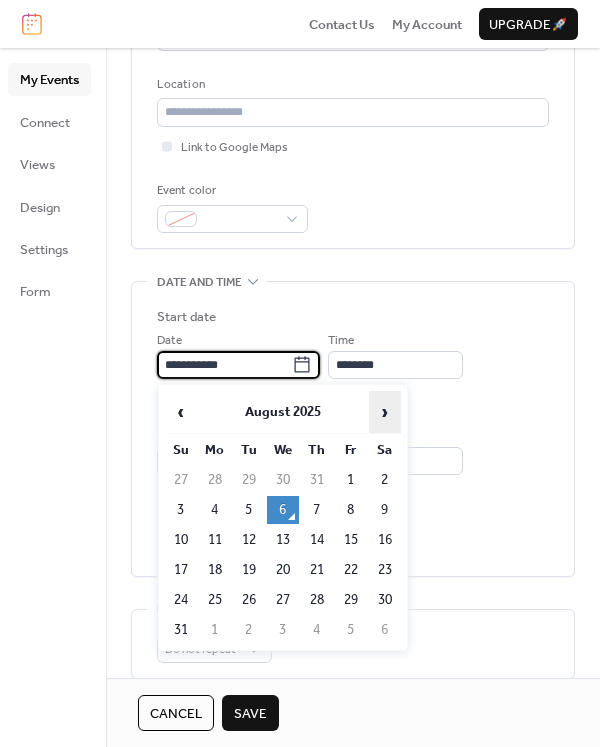 click on "›" at bounding box center [385, 412] 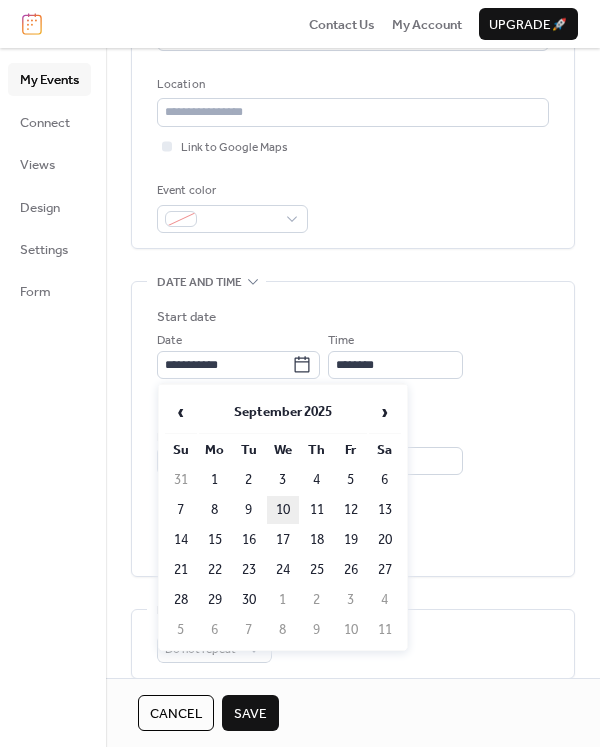 click on "10" at bounding box center [283, 510] 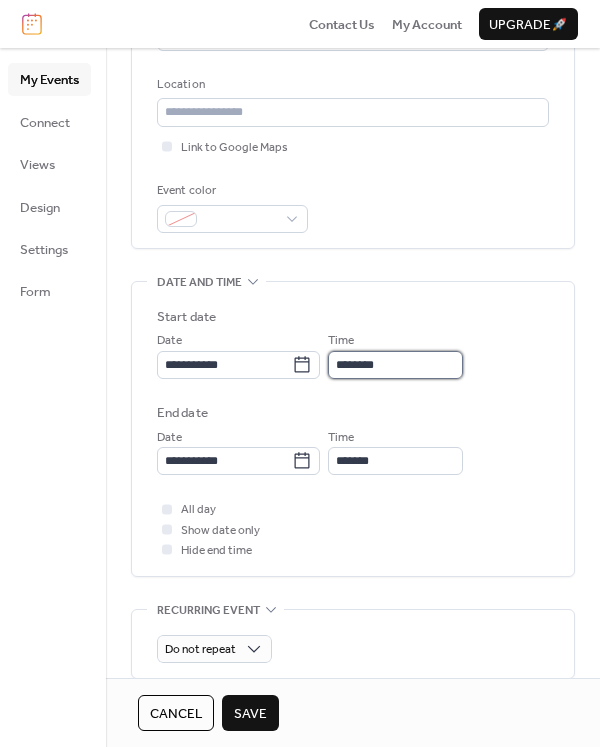 click on "********" at bounding box center [395, 365] 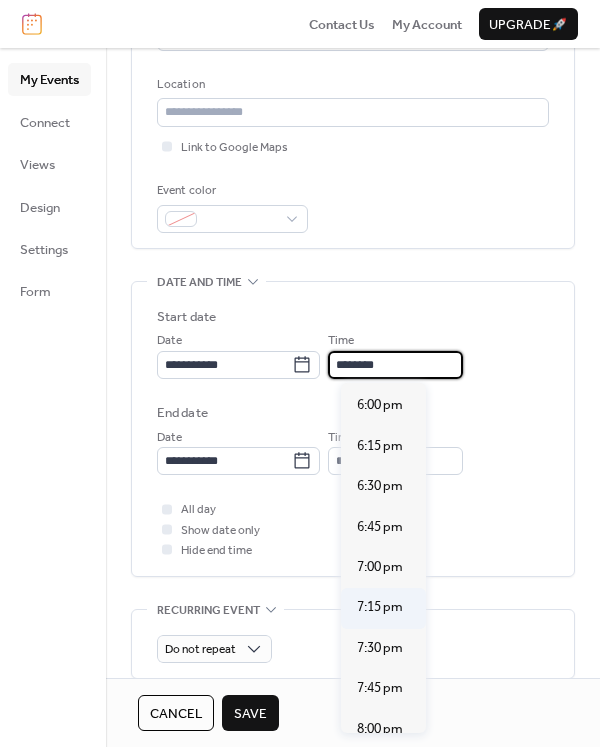 scroll, scrollTop: 2940, scrollLeft: 0, axis: vertical 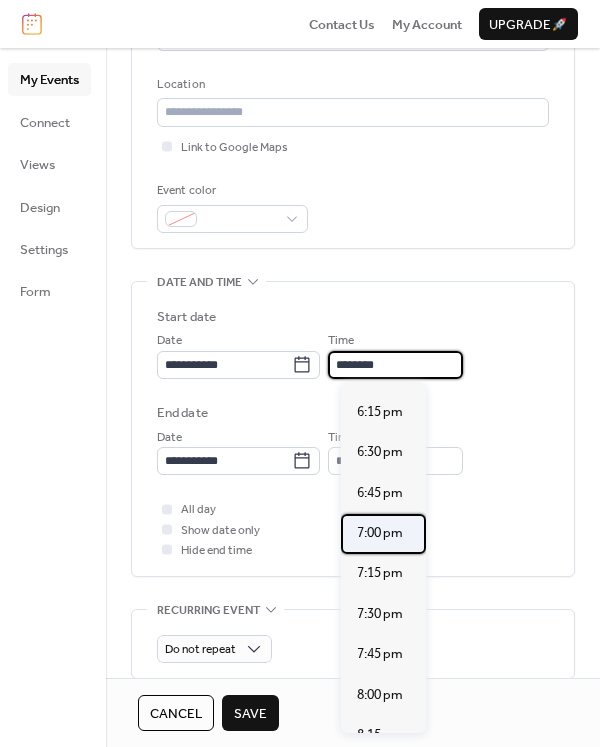click on "7:00 pm" at bounding box center (380, 533) 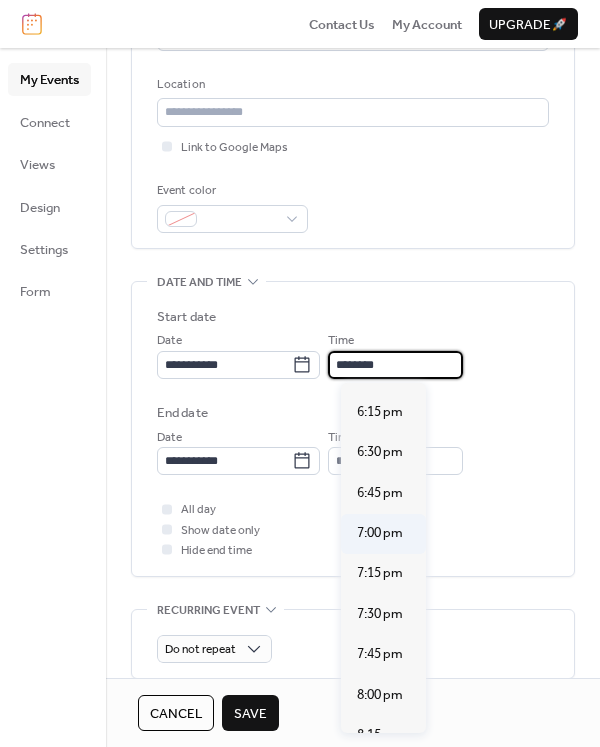 type on "*******" 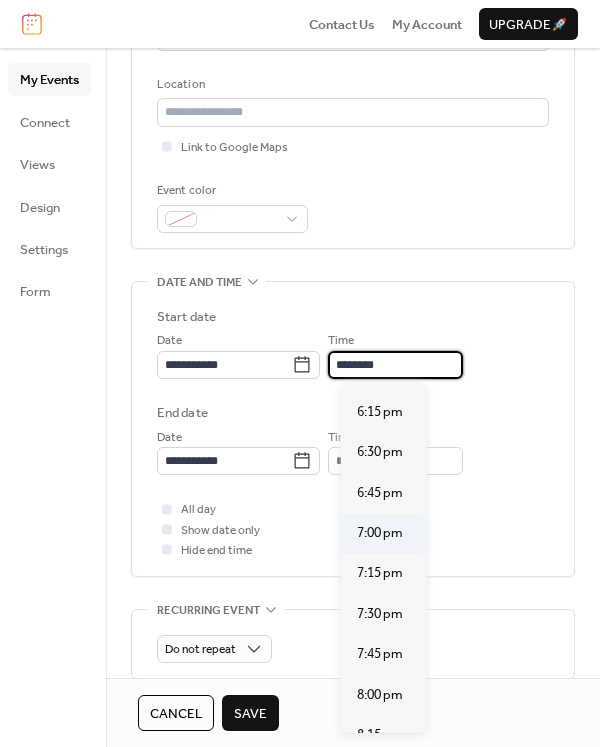 type on "*******" 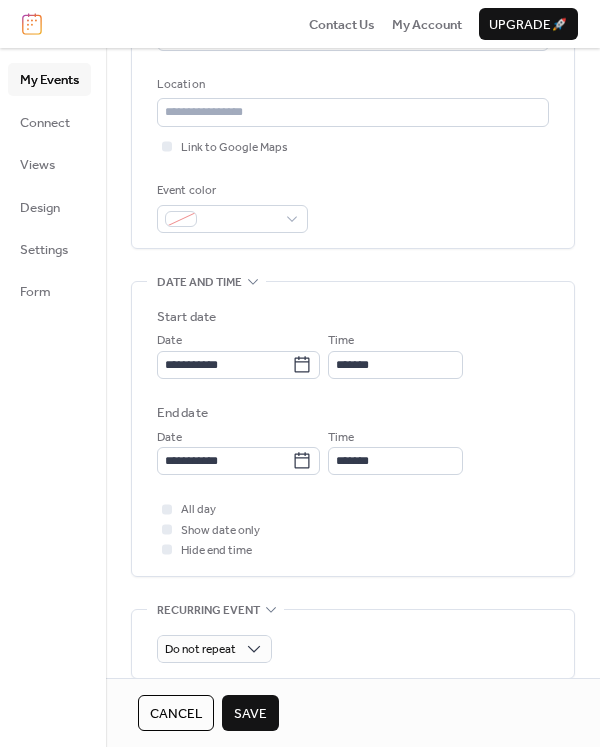 click on "All day Show date only Hide end time" at bounding box center [353, 529] 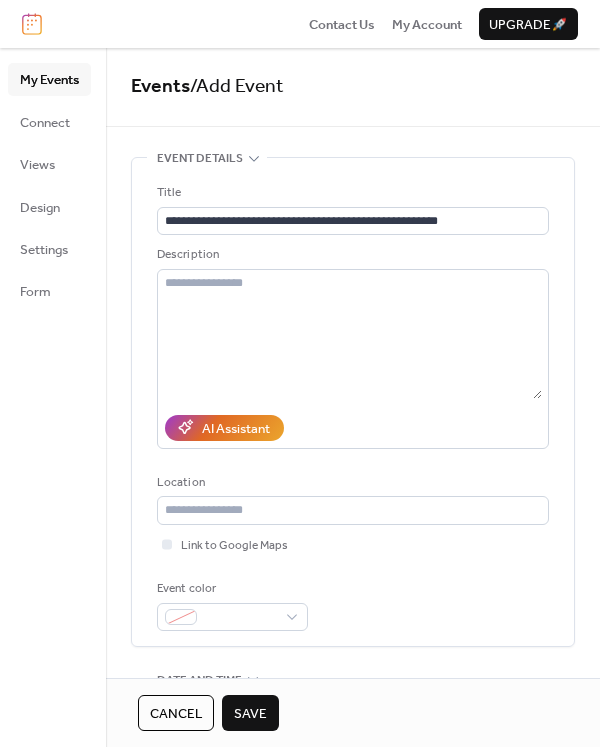 scroll, scrollTop: 0, scrollLeft: 0, axis: both 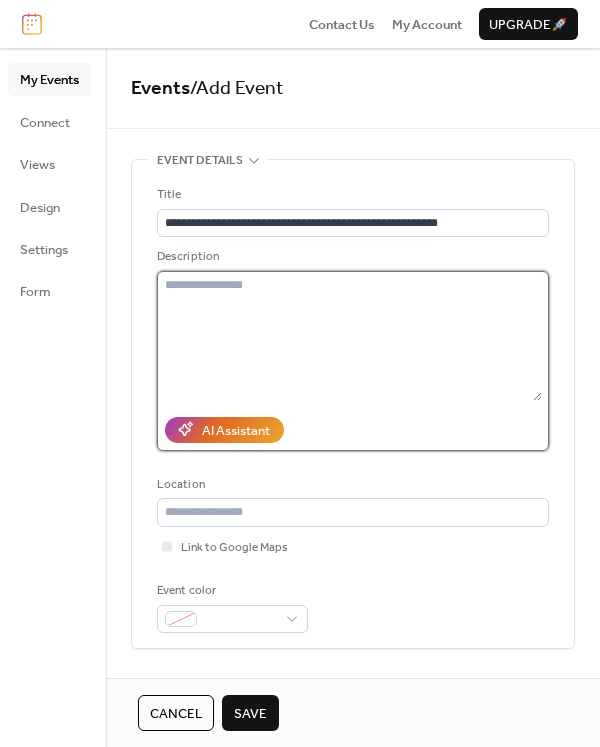 click at bounding box center (349, 336) 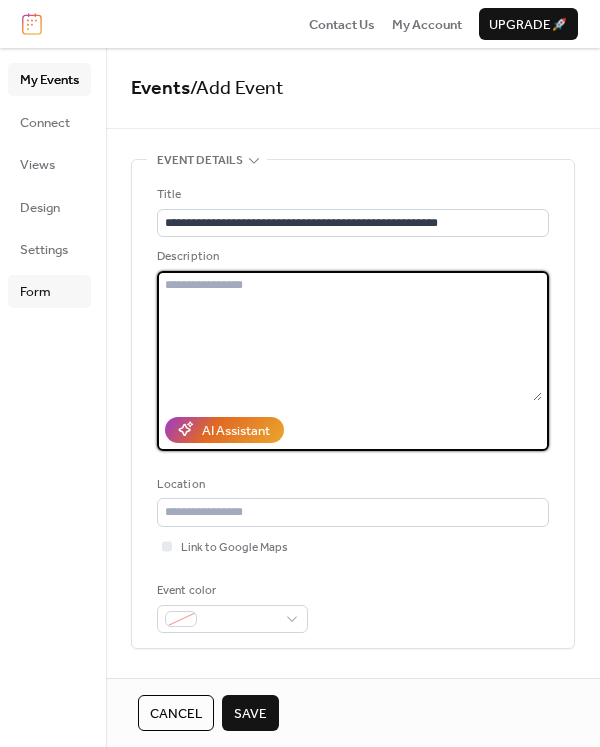 paste on "**********" 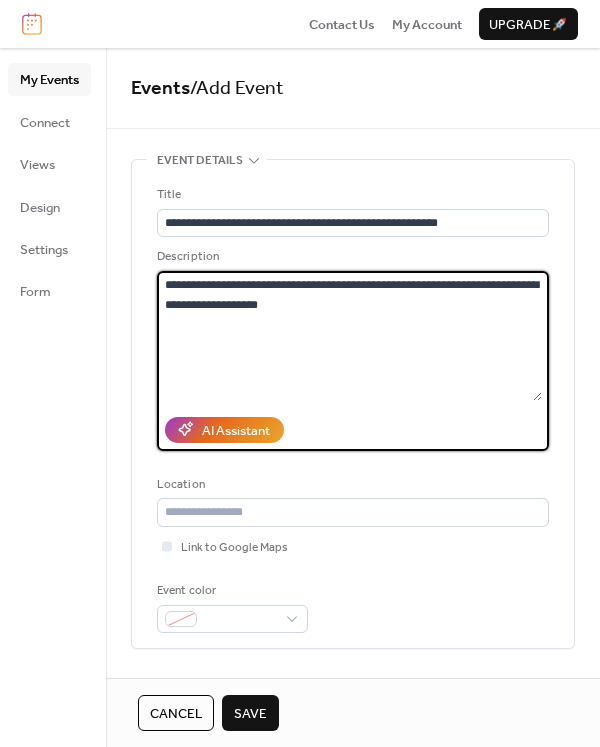 click on "**********" at bounding box center [349, 336] 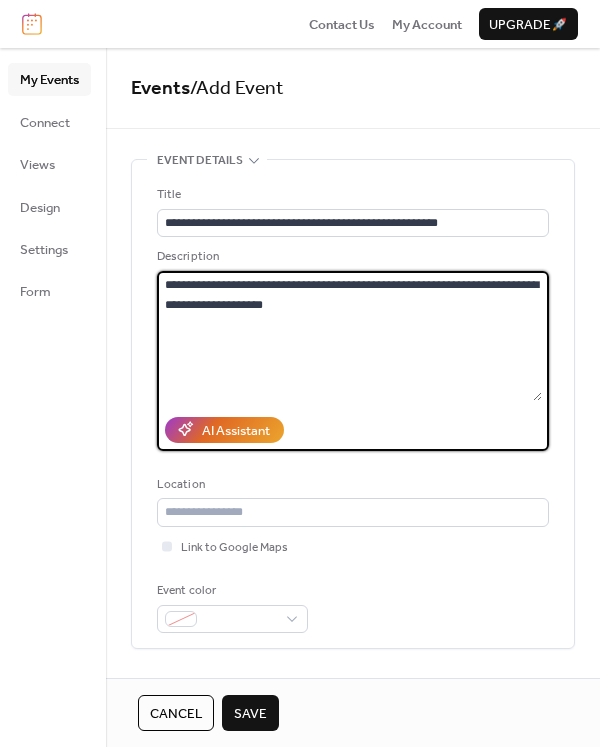 click on "**********" at bounding box center [349, 336] 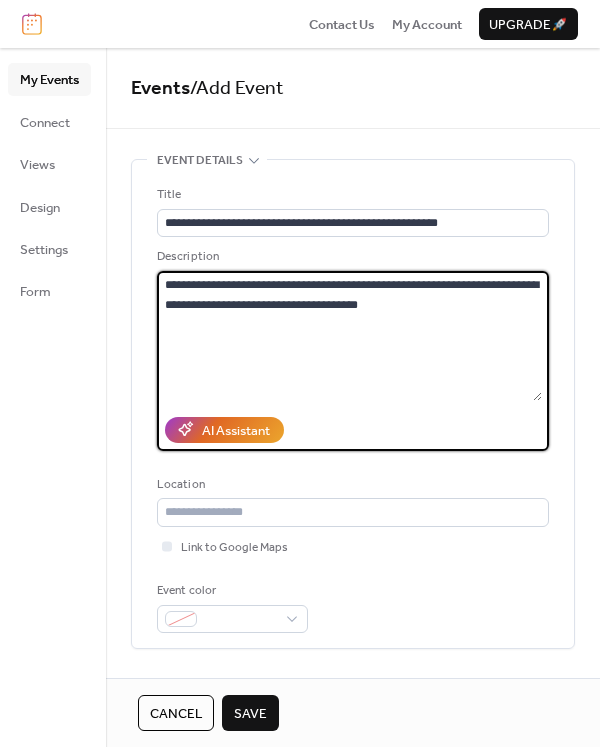 paste on "**********" 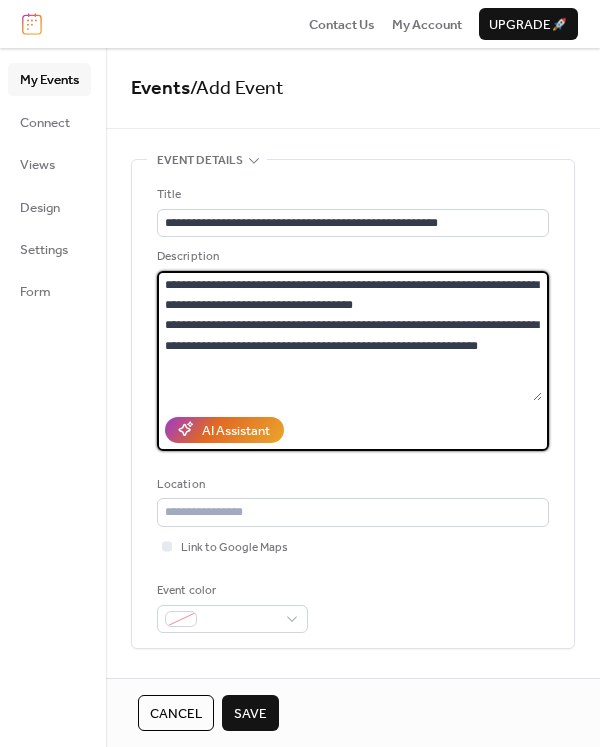 drag, startPoint x: 349, startPoint y: 325, endPoint x: 202, endPoint y: 325, distance: 147 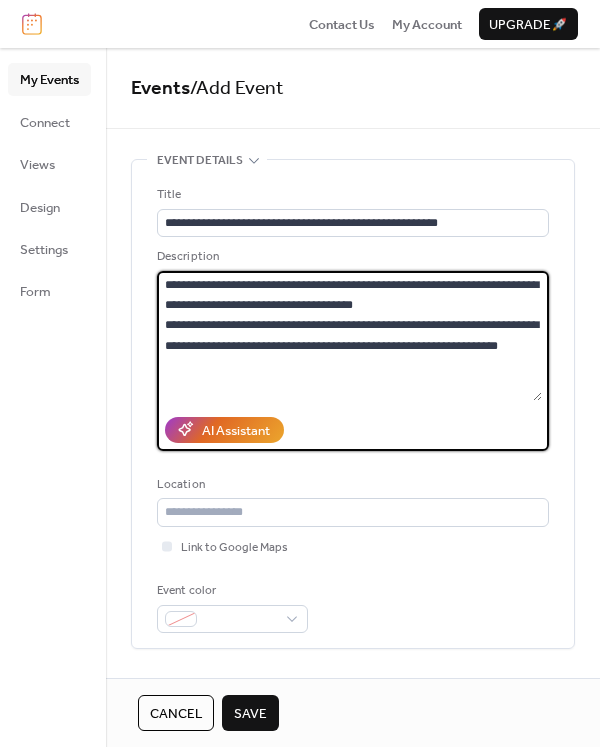 click on "**********" at bounding box center (349, 336) 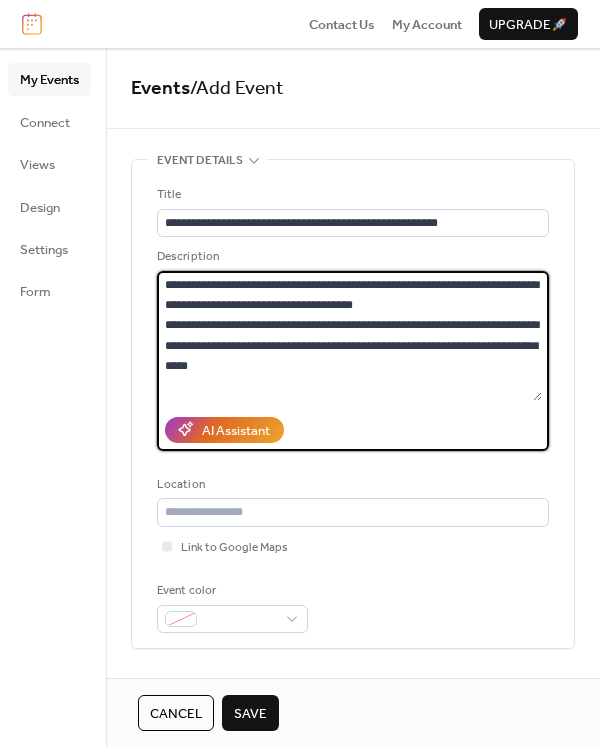 click on "**********" at bounding box center (349, 336) 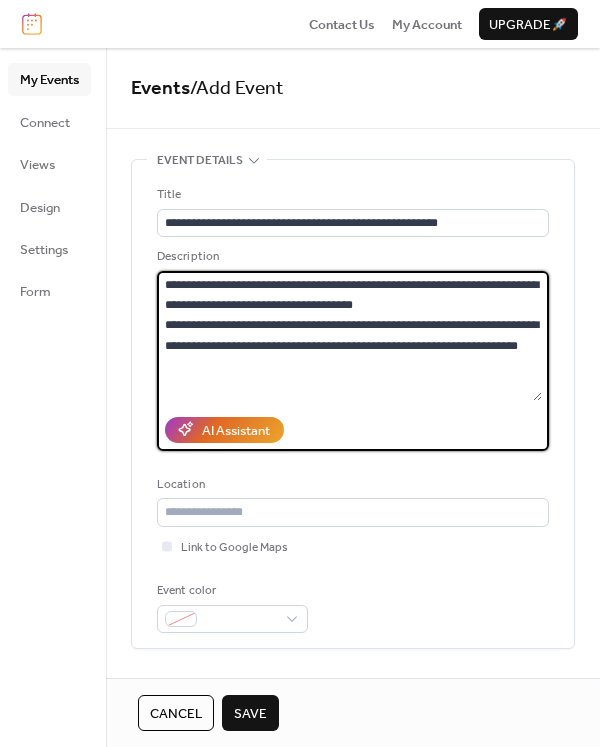 click on "**********" at bounding box center (349, 336) 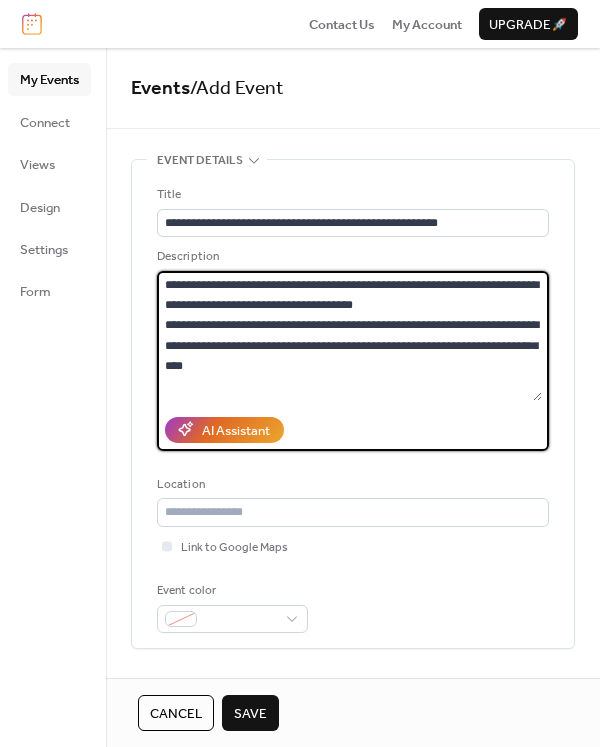click on "**********" at bounding box center [349, 336] 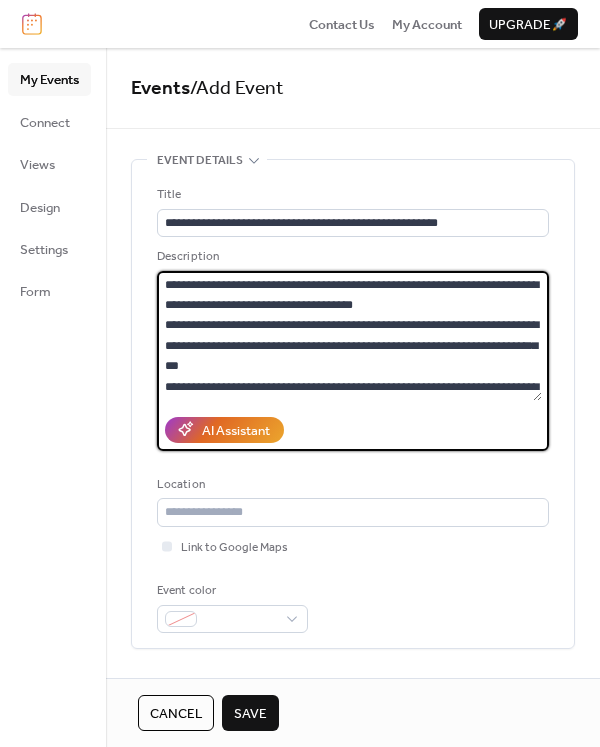scroll, scrollTop: 79, scrollLeft: 0, axis: vertical 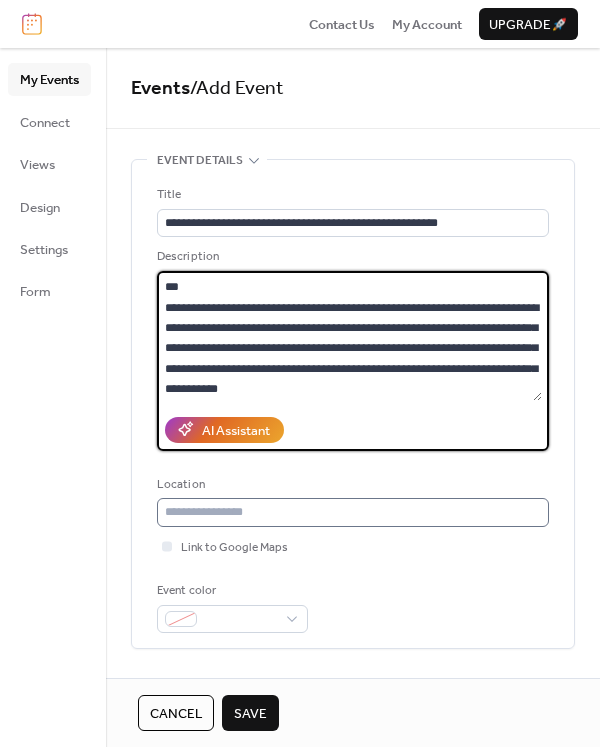 type on "**********" 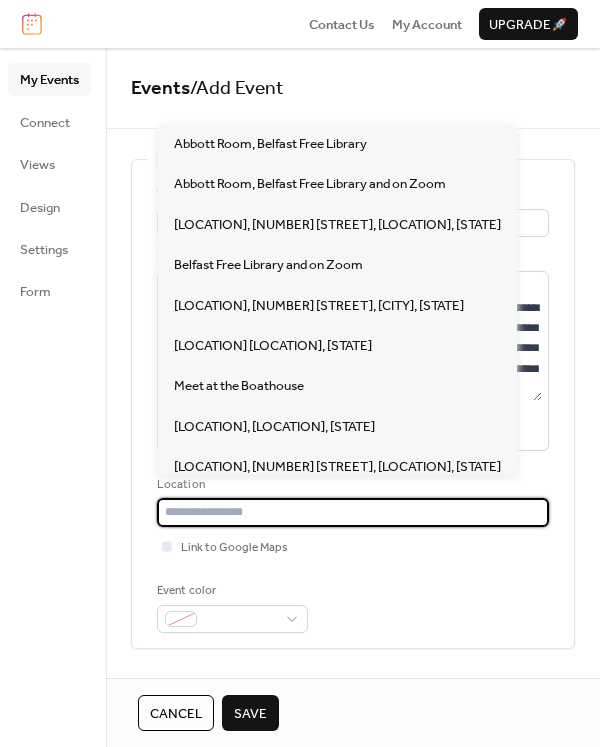 click at bounding box center (353, 512) 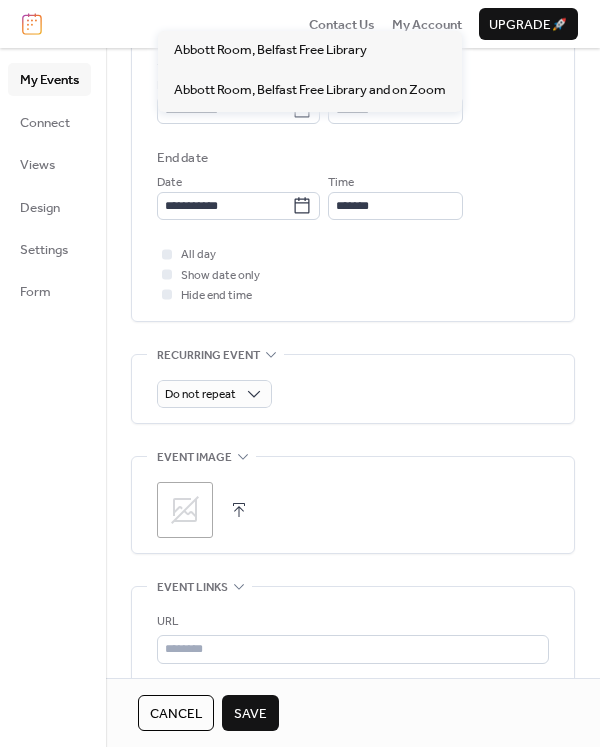scroll, scrollTop: 700, scrollLeft: 0, axis: vertical 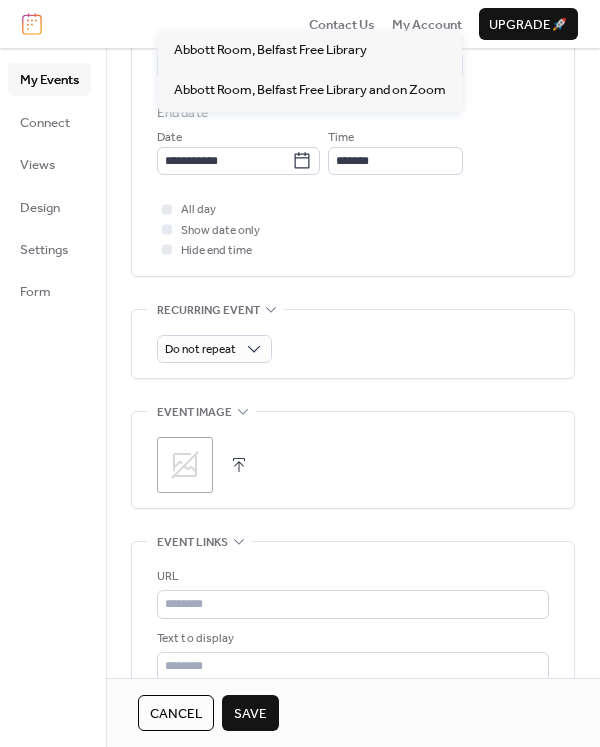 type on "**********" 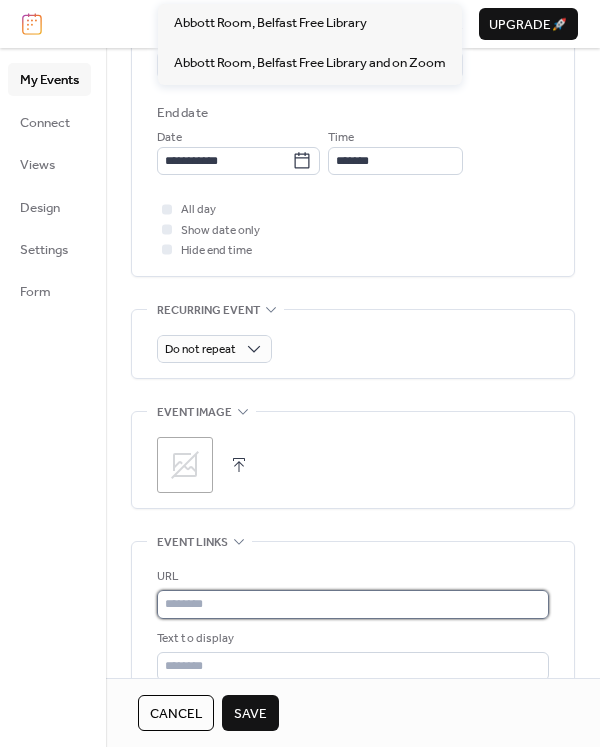type 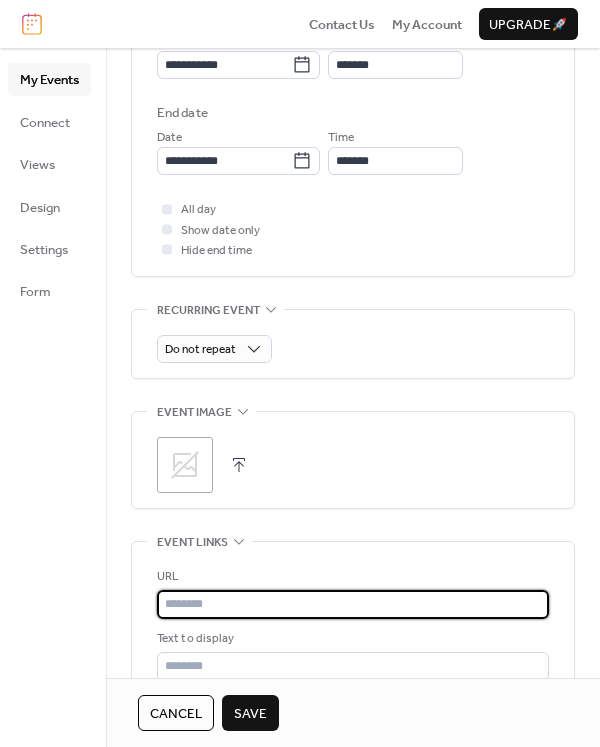 paste on "**********" 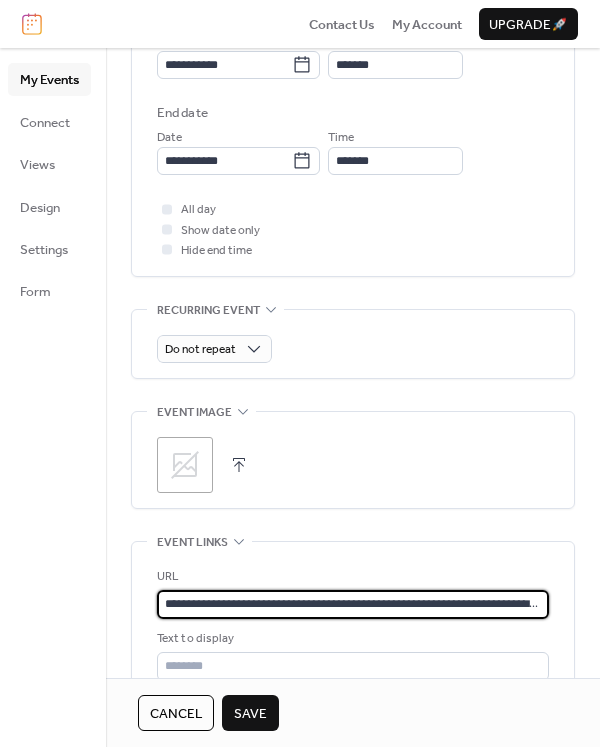 scroll, scrollTop: 0, scrollLeft: 355, axis: horizontal 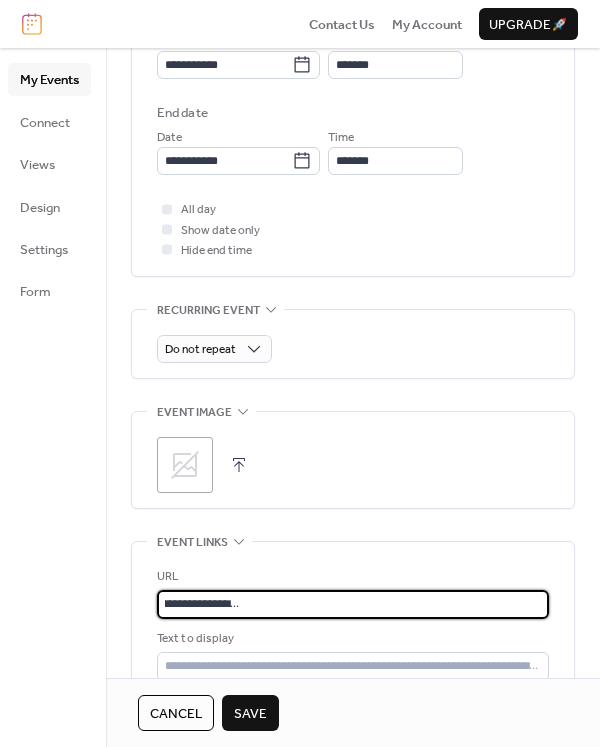 type on "**********" 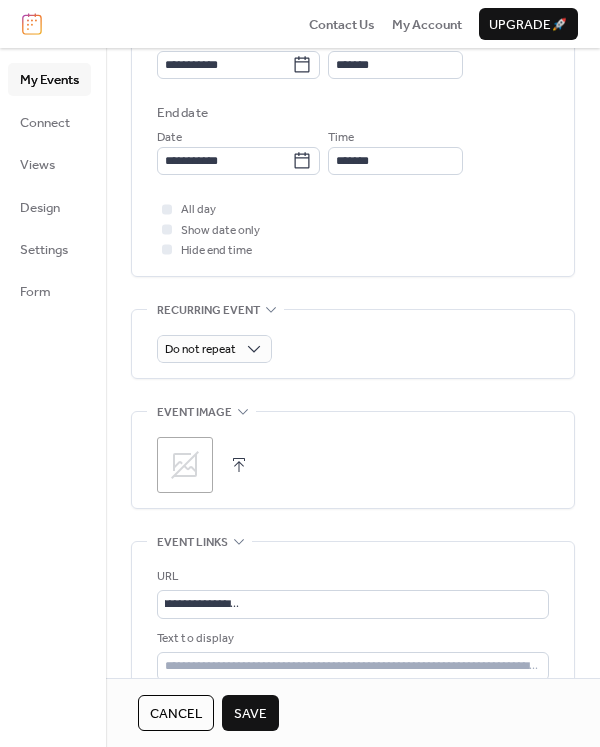 scroll, scrollTop: 0, scrollLeft: 0, axis: both 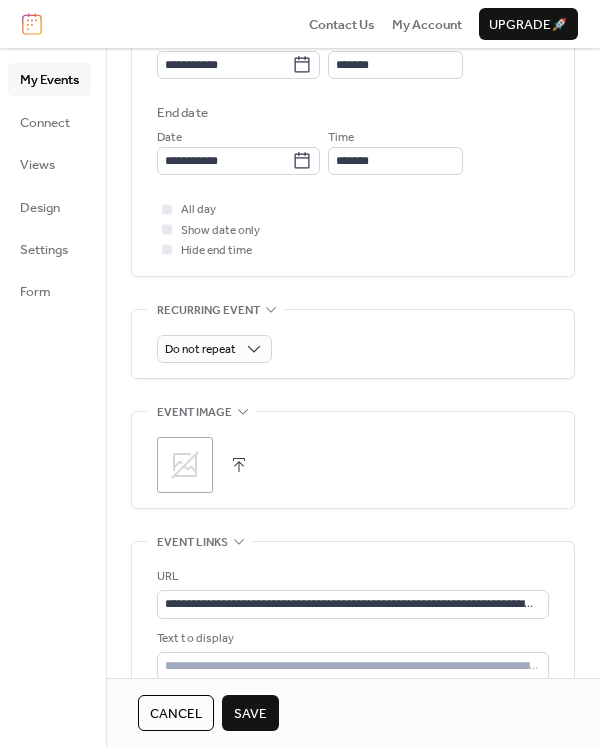 click 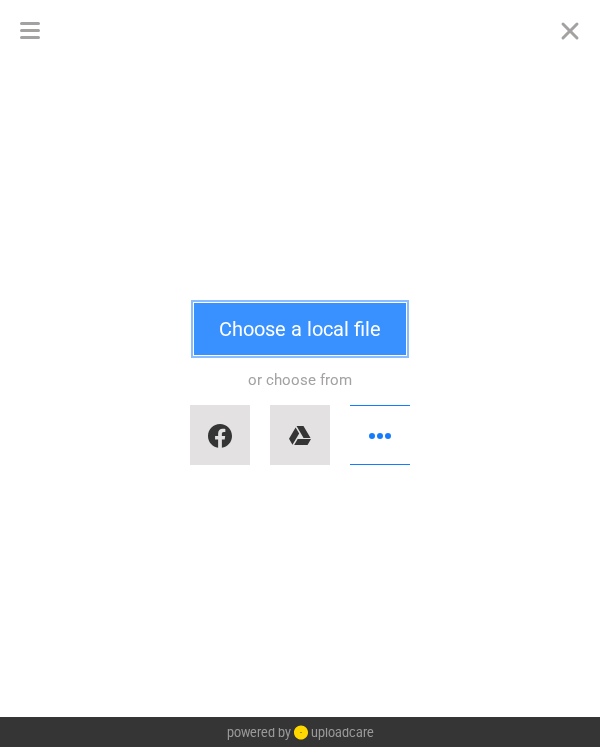 click on "Choose a local file" at bounding box center (300, 329) 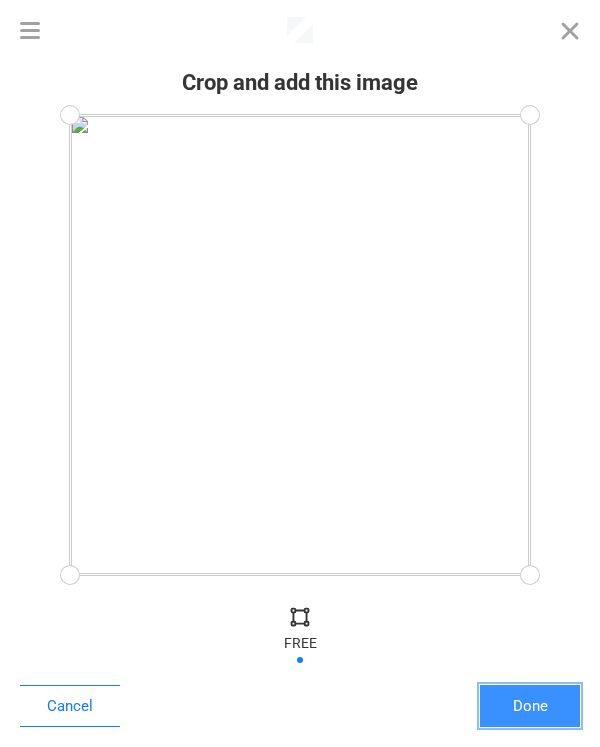 click on "Done" at bounding box center (530, 706) 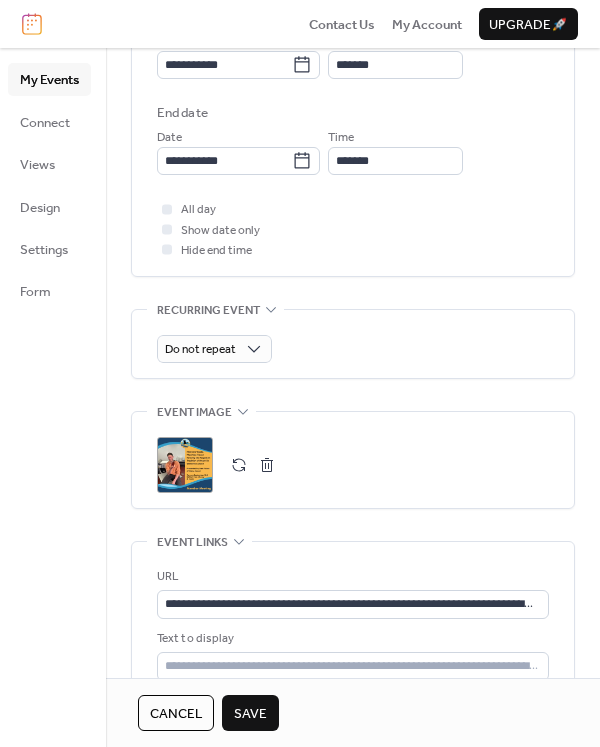 click on "Save" at bounding box center (250, 714) 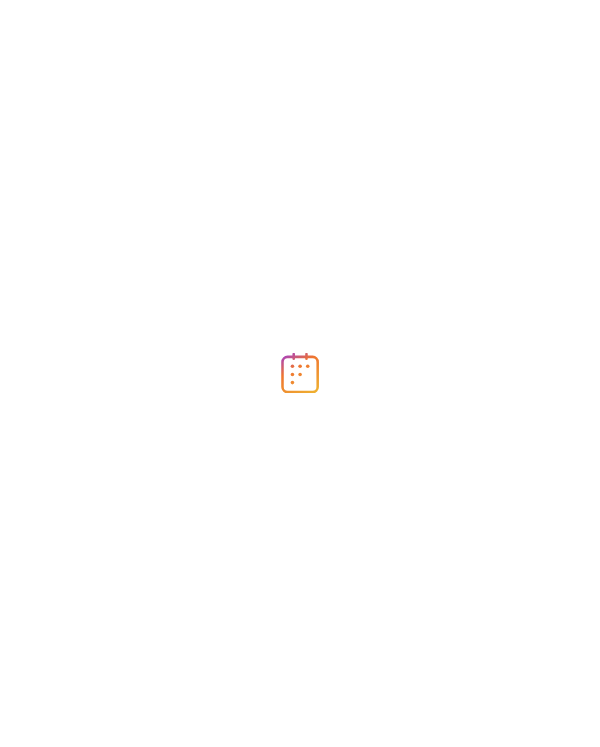 scroll, scrollTop: 0, scrollLeft: 0, axis: both 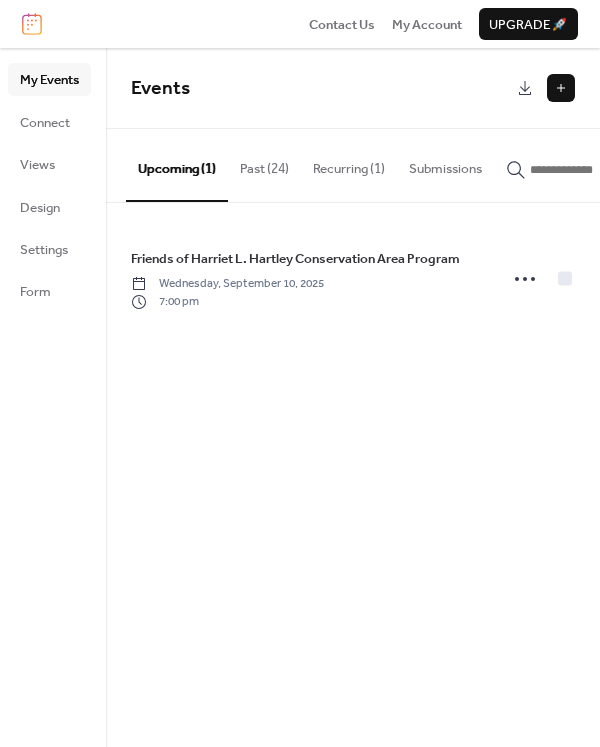 click at bounding box center [561, 88] 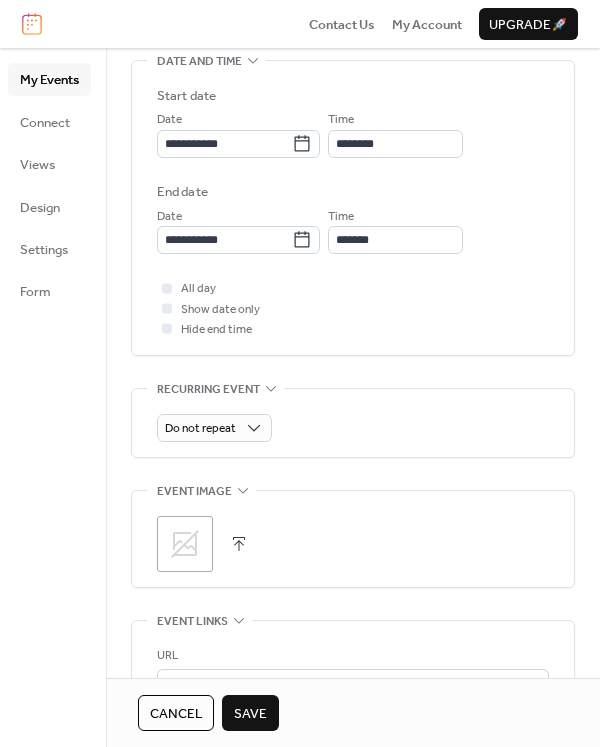 scroll, scrollTop: 617, scrollLeft: 0, axis: vertical 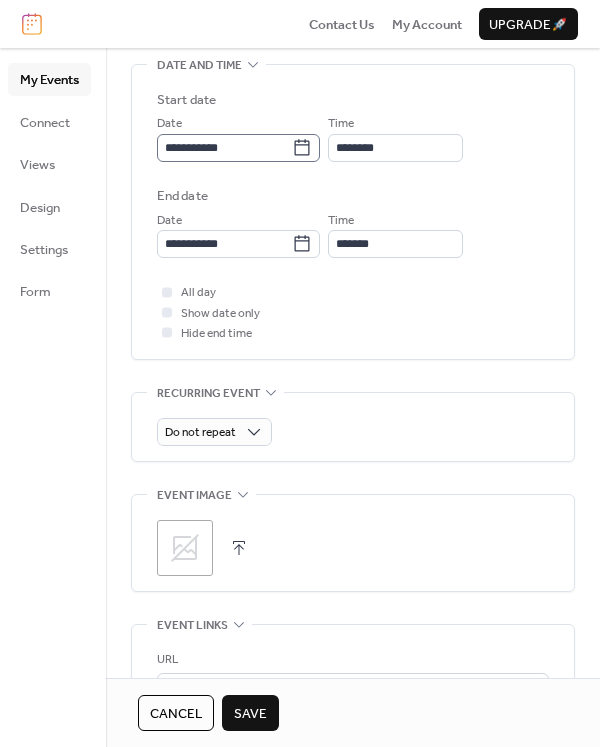 type on "**********" 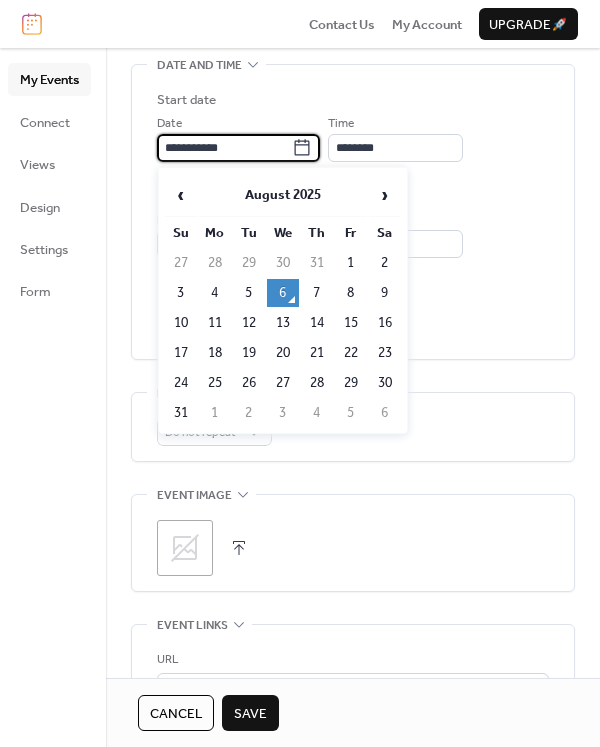 click on "**********" at bounding box center (224, 148) 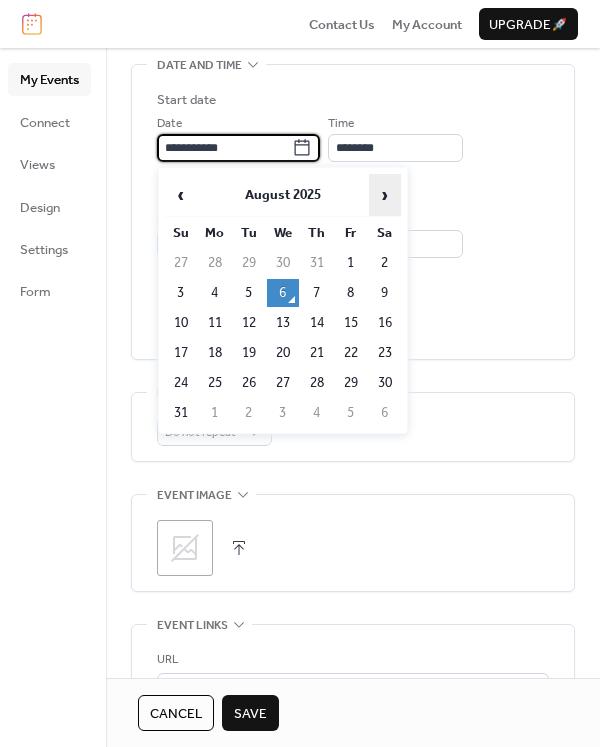 click on "›" at bounding box center [385, 195] 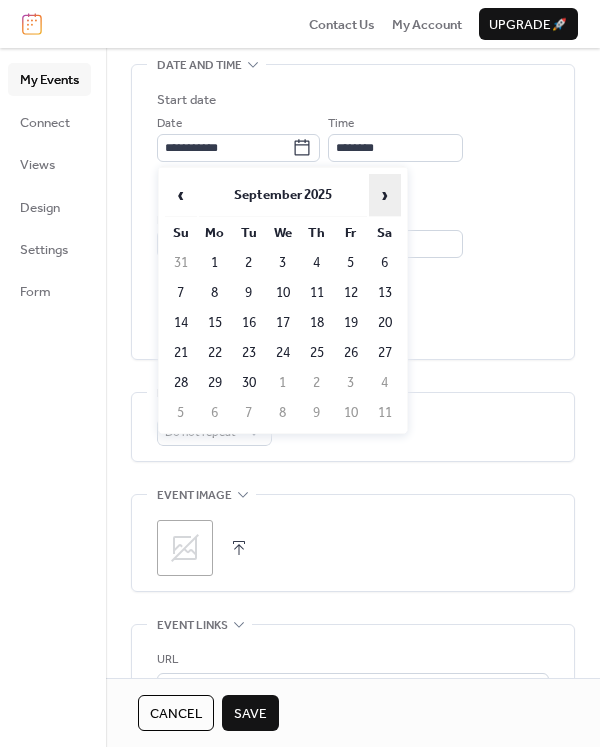 click on "›" at bounding box center (385, 195) 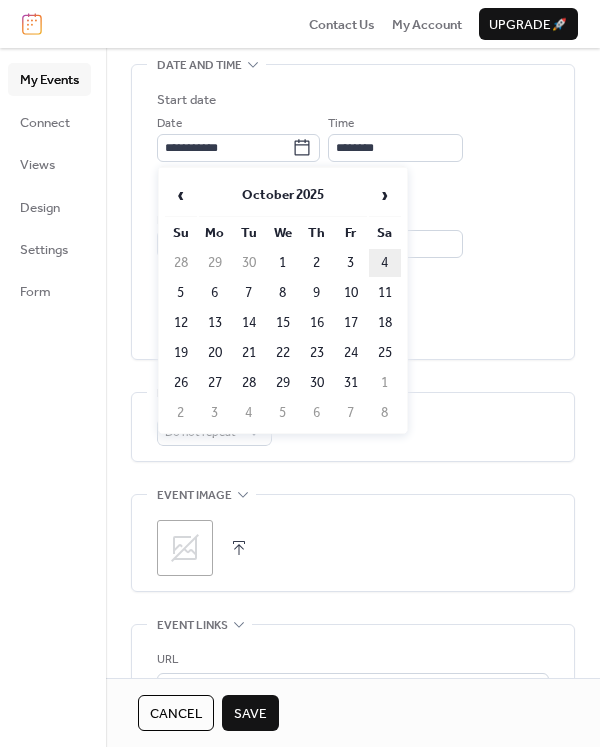 click on "4" at bounding box center (385, 263) 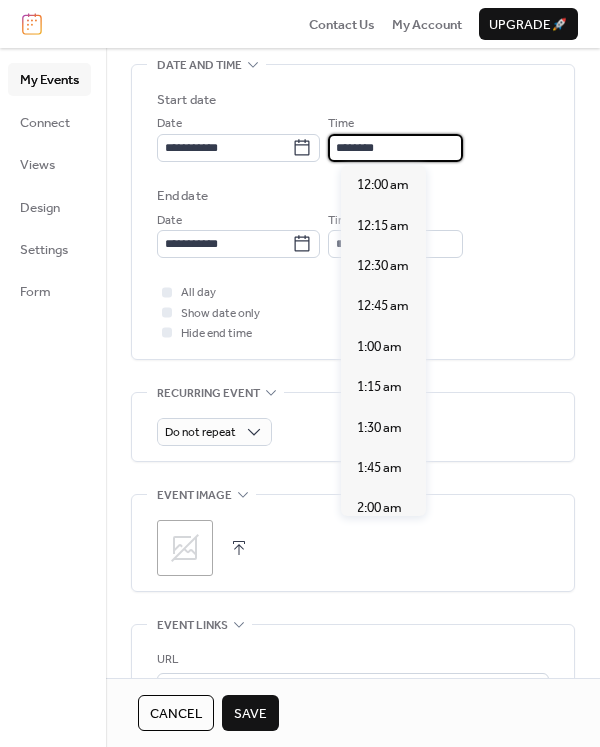 click on "********" at bounding box center (395, 148) 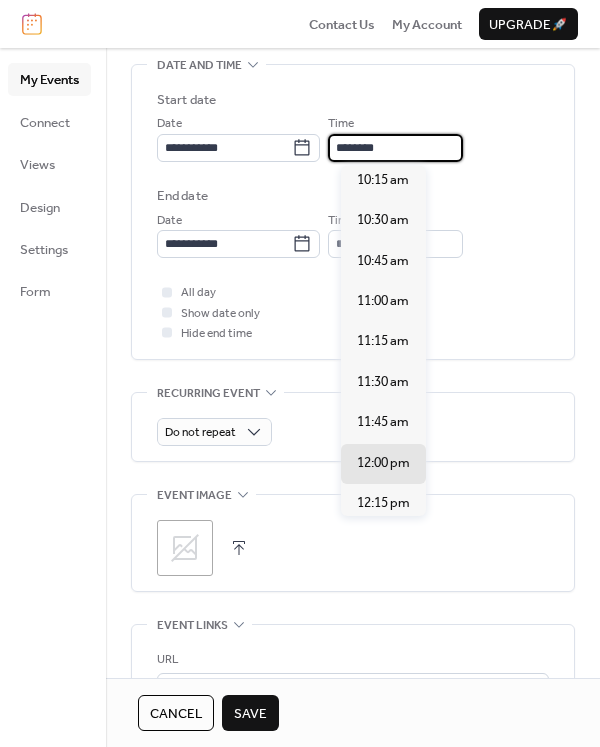scroll, scrollTop: 1540, scrollLeft: 0, axis: vertical 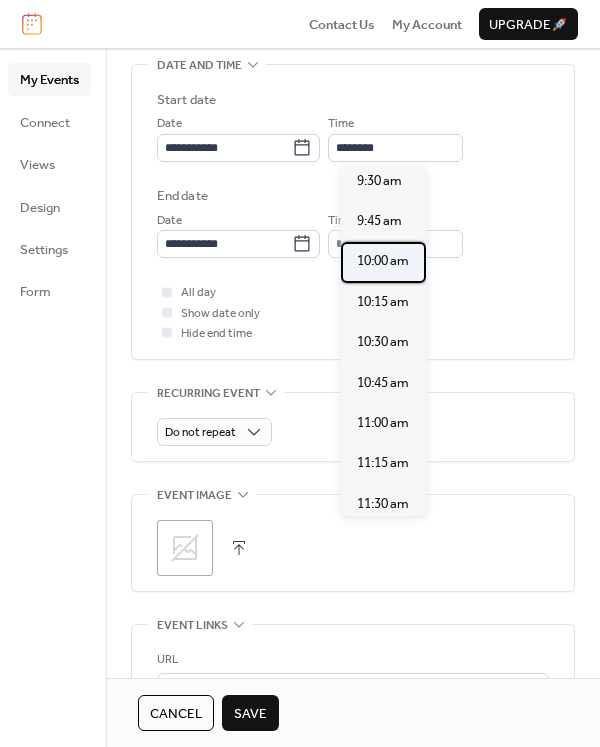click on "10:00 am" at bounding box center (383, 261) 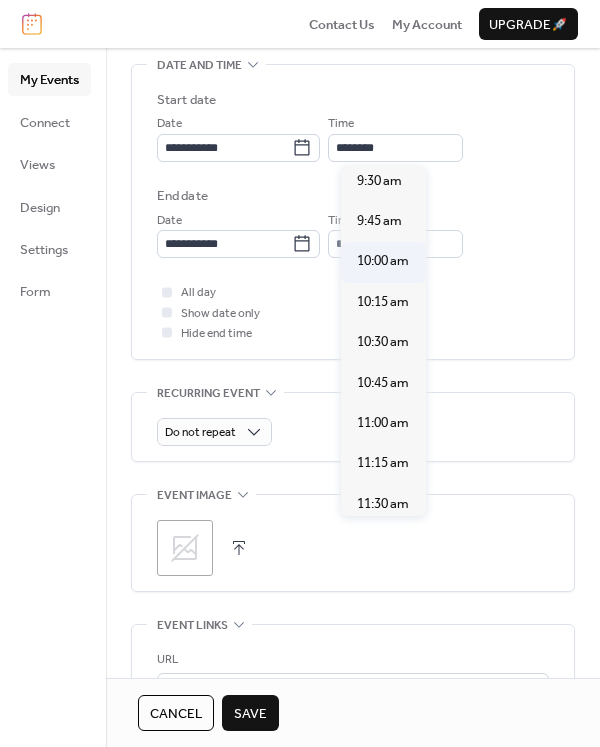 type on "********" 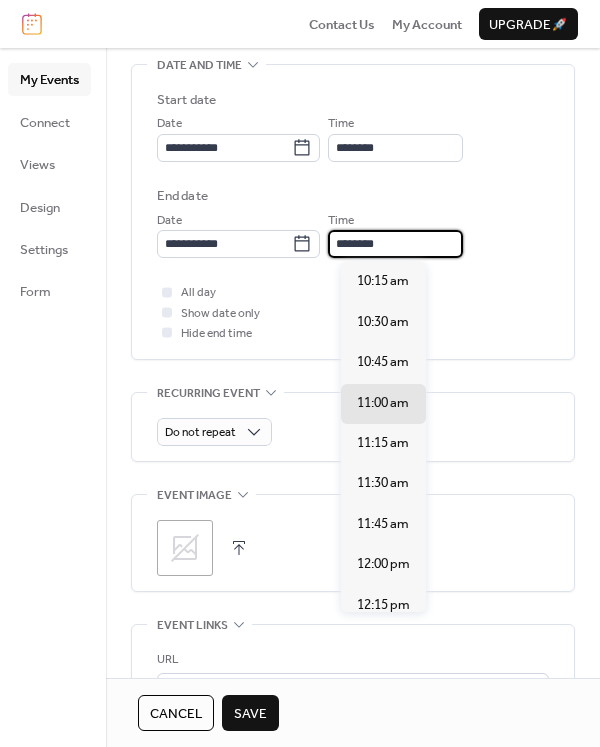 click on "********" at bounding box center (395, 244) 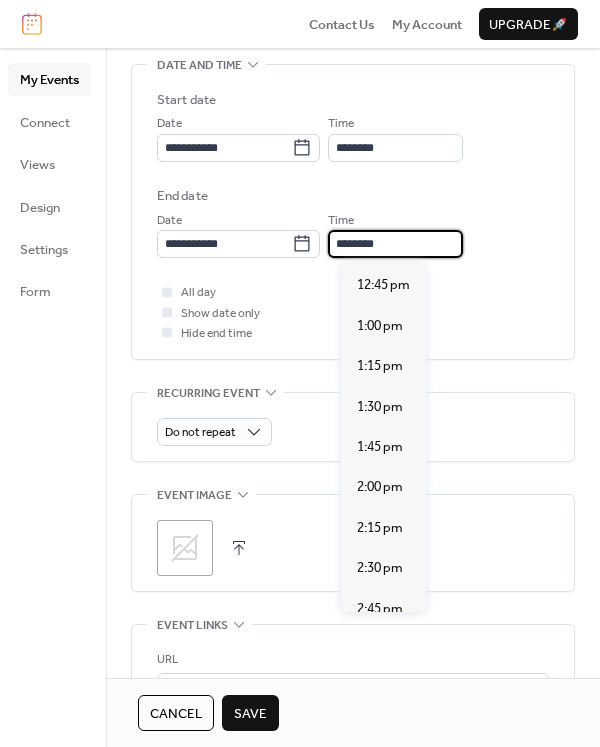 scroll, scrollTop: 500, scrollLeft: 0, axis: vertical 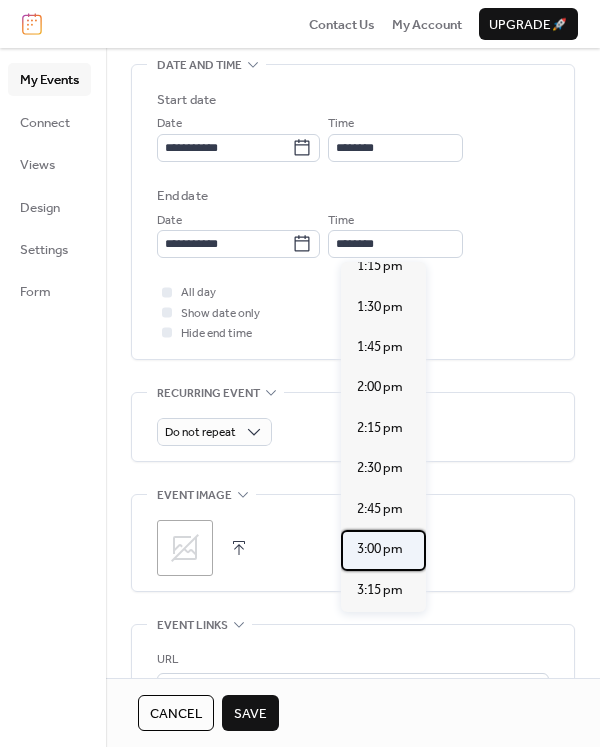 click on "3:00 pm" at bounding box center (380, 549) 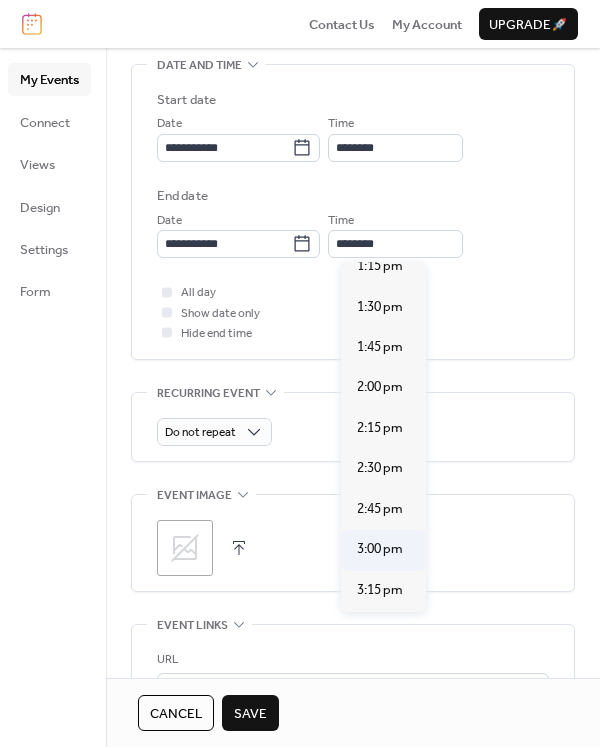 type on "*******" 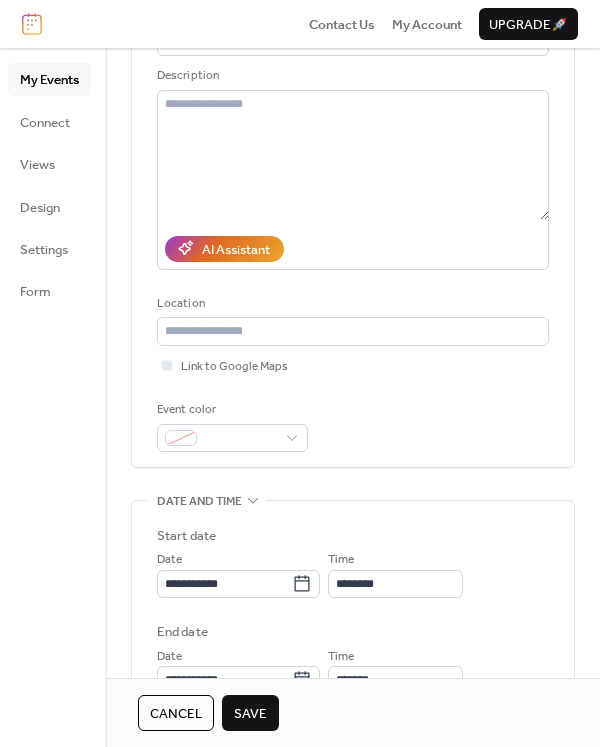 scroll, scrollTop: 0, scrollLeft: 0, axis: both 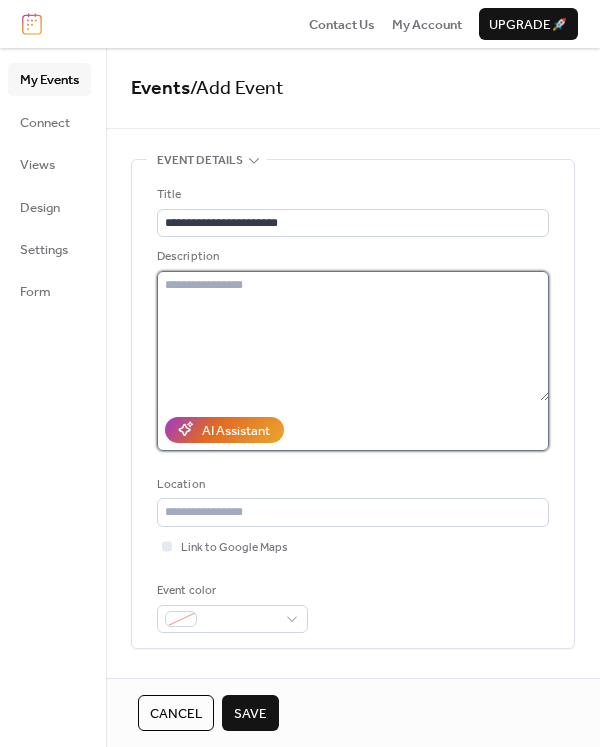 click at bounding box center (353, 336) 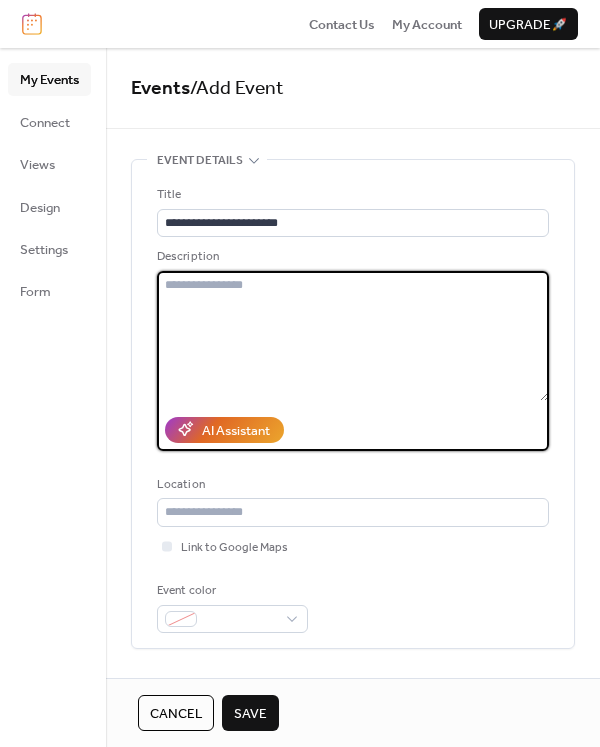 paste on "**********" 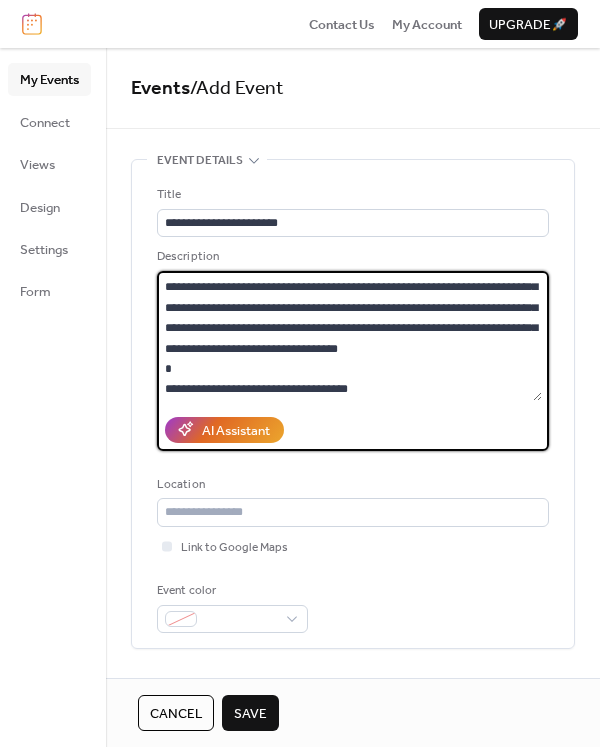 scroll, scrollTop: 0, scrollLeft: 0, axis: both 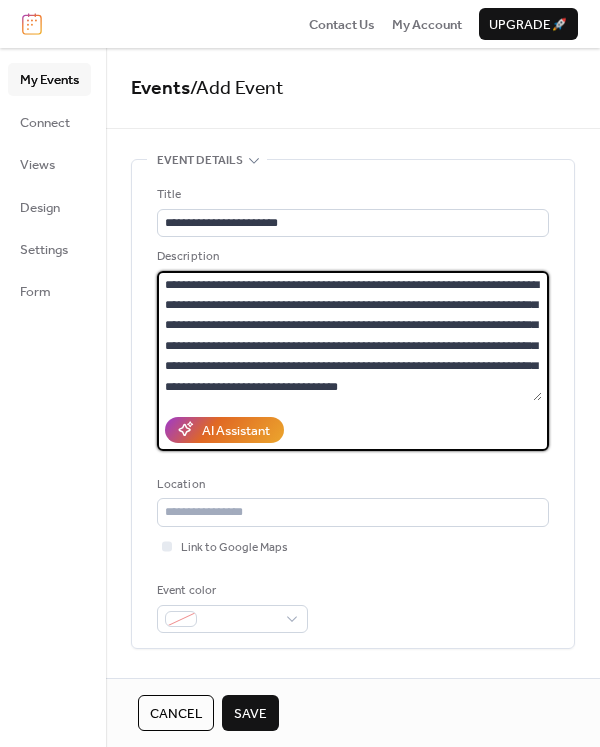 drag, startPoint x: 333, startPoint y: 287, endPoint x: 277, endPoint y: 291, distance: 56.142673 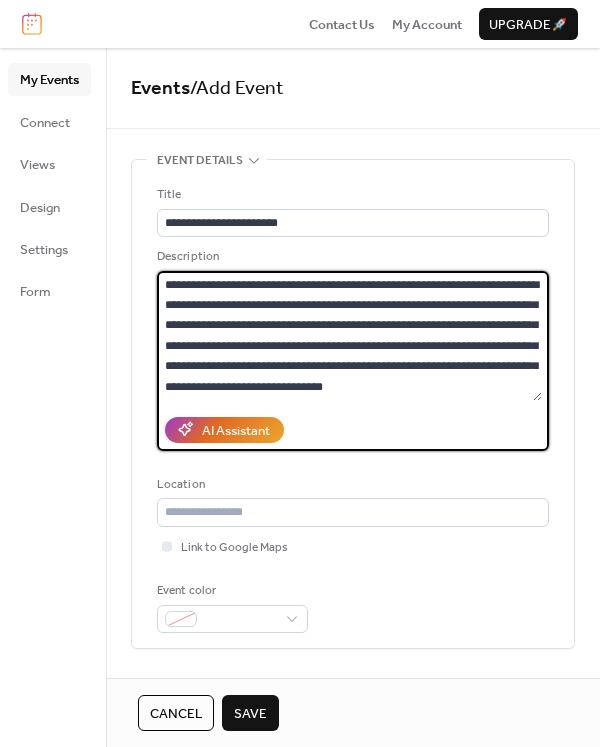 click on "**********" at bounding box center [349, 336] 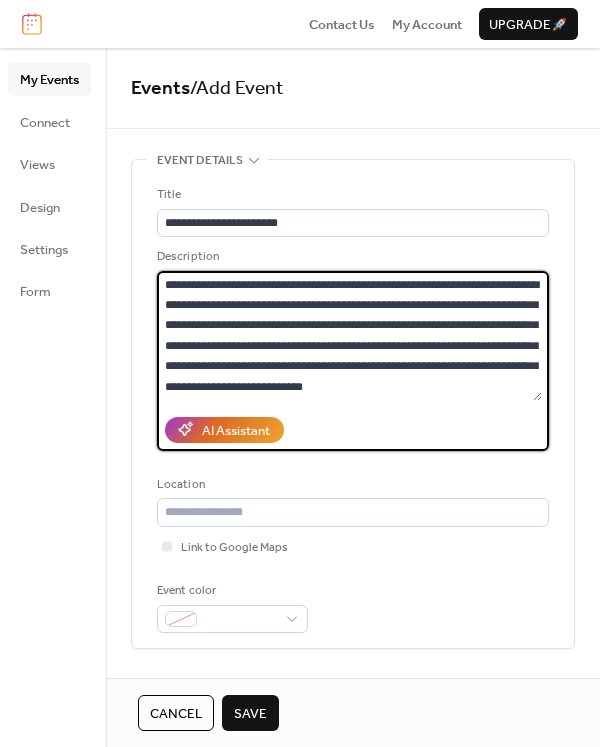 scroll, scrollTop: 41, scrollLeft: 0, axis: vertical 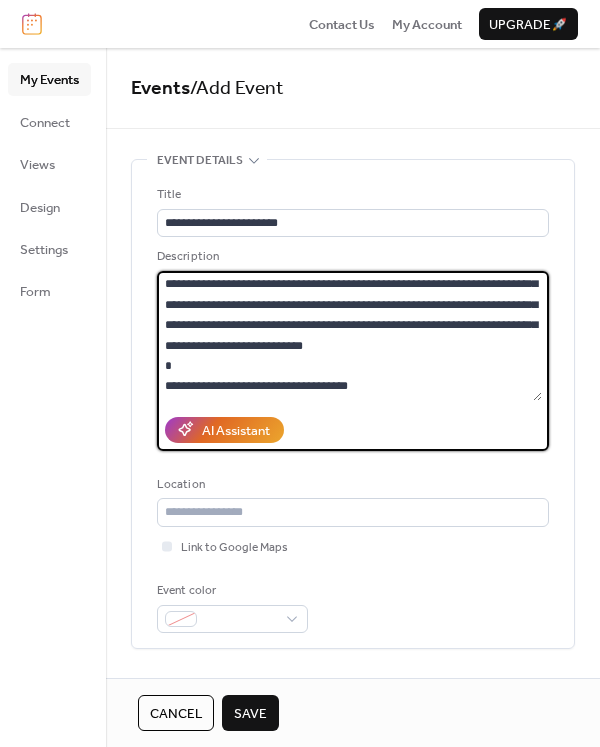 click on "**********" at bounding box center (349, 336) 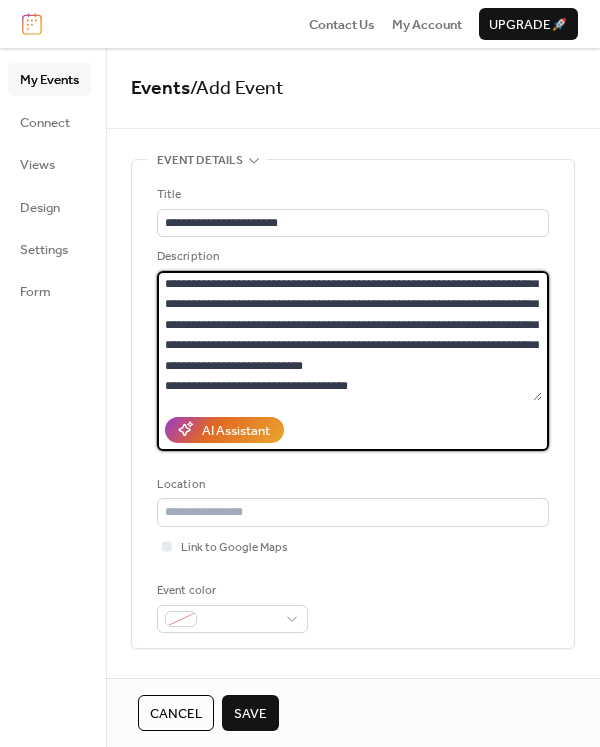 scroll, scrollTop: 20, scrollLeft: 0, axis: vertical 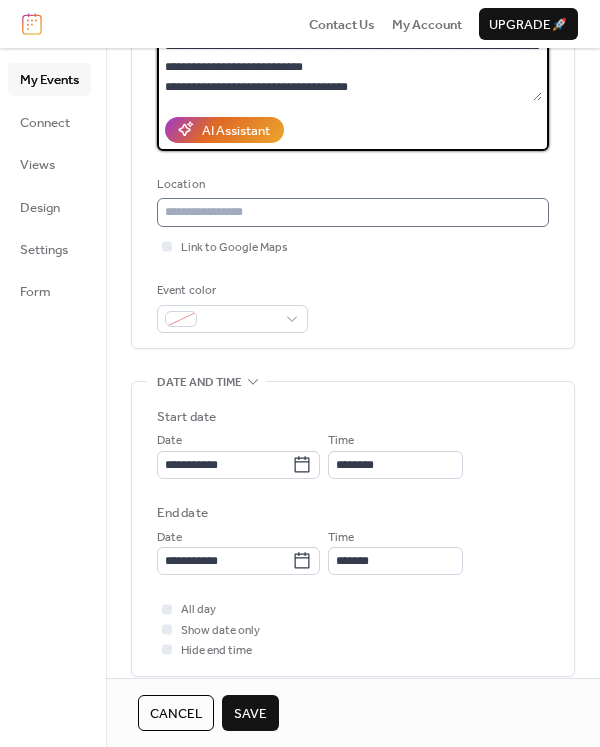 type on "**********" 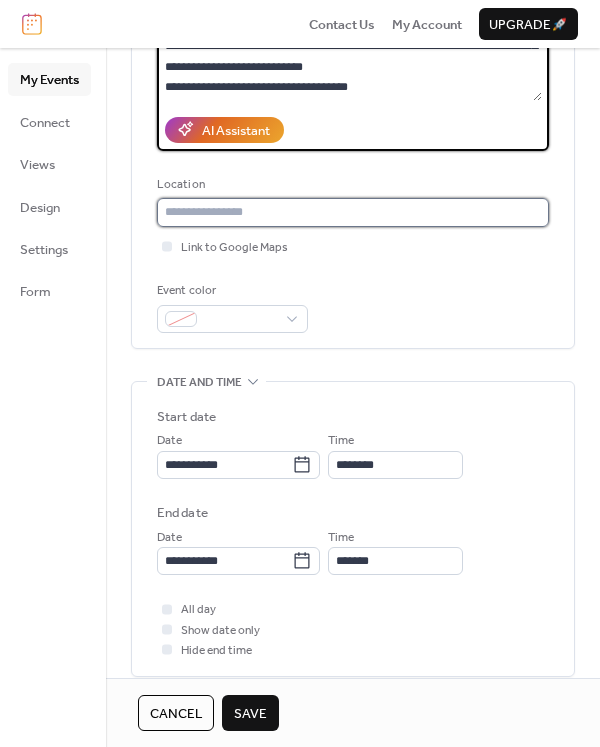 click at bounding box center (353, 212) 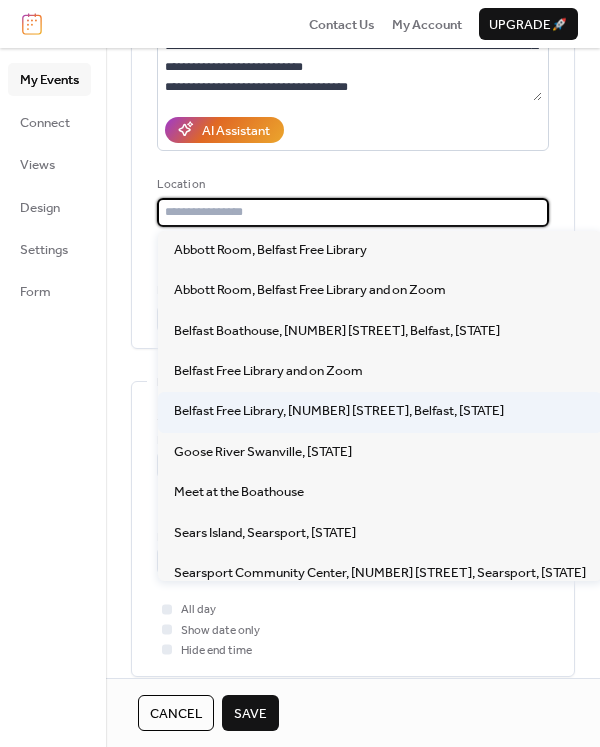 scroll, scrollTop: 94, scrollLeft: 0, axis: vertical 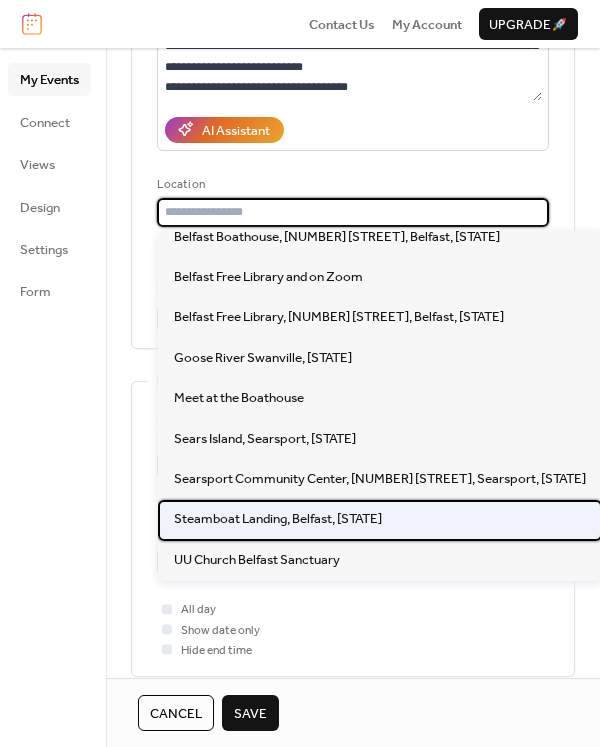 click on "Steamboat Landing, Belfast, [STATE]" at bounding box center (278, 519) 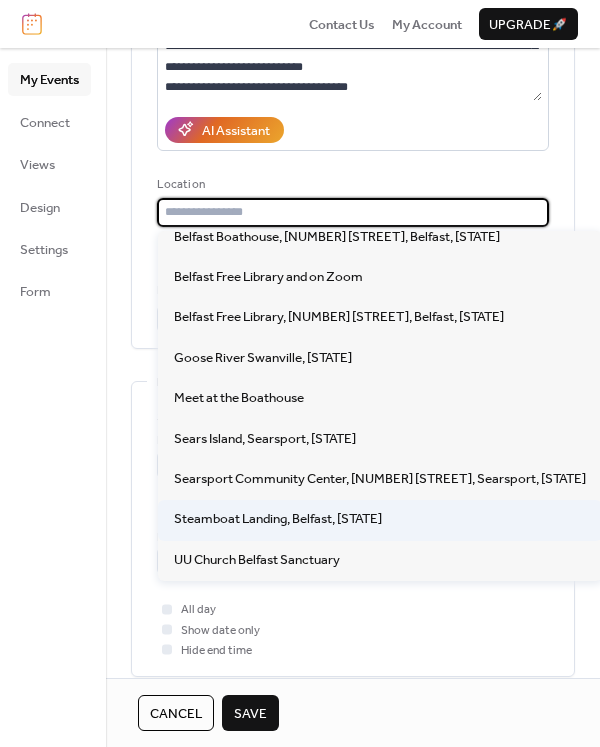 type on "**********" 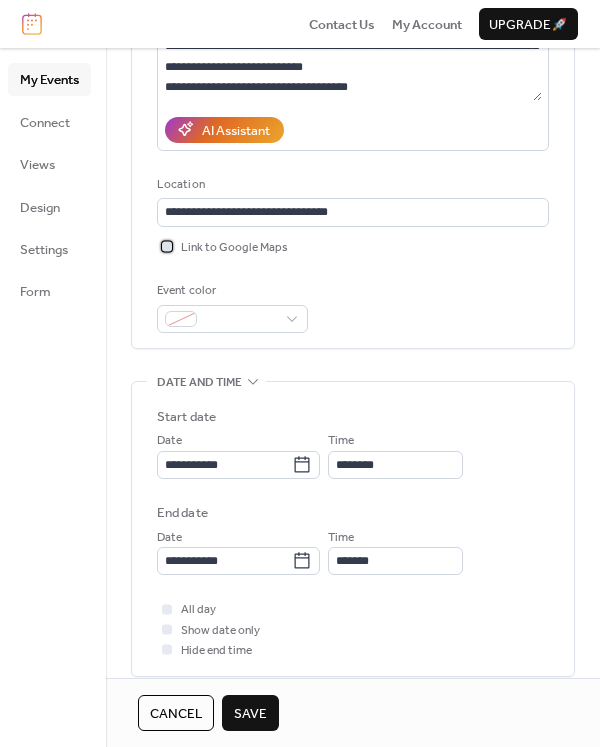 click at bounding box center (167, 246) 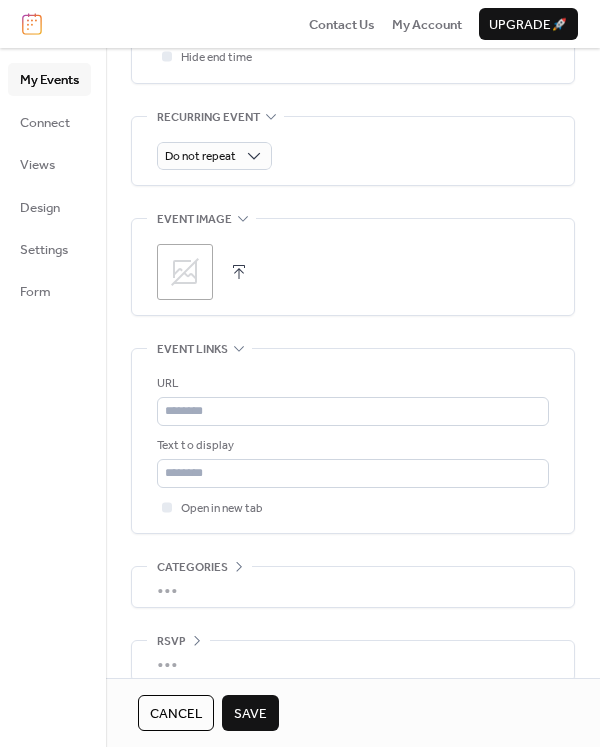 scroll, scrollTop: 900, scrollLeft: 0, axis: vertical 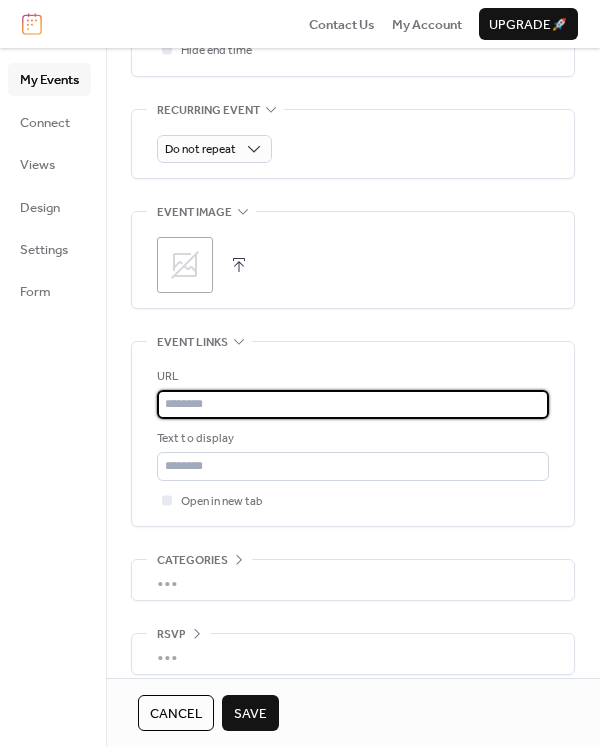 click at bounding box center [353, 404] 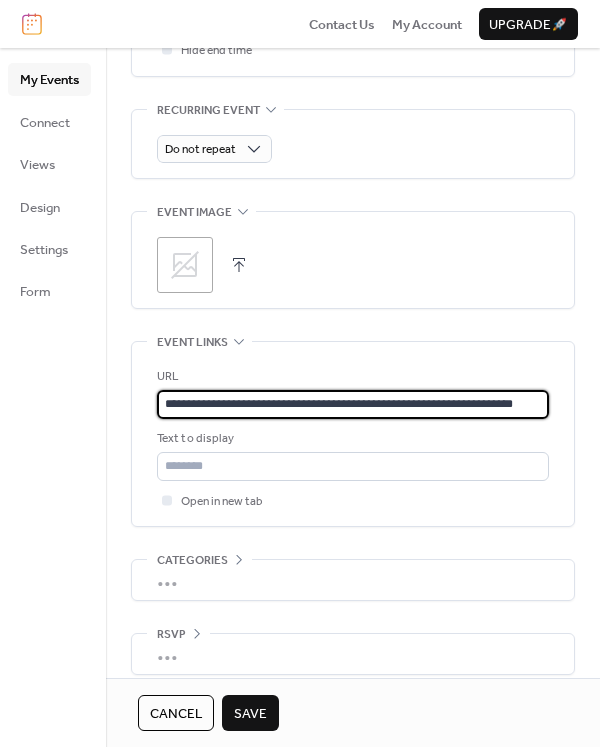 scroll, scrollTop: 0, scrollLeft: 11, axis: horizontal 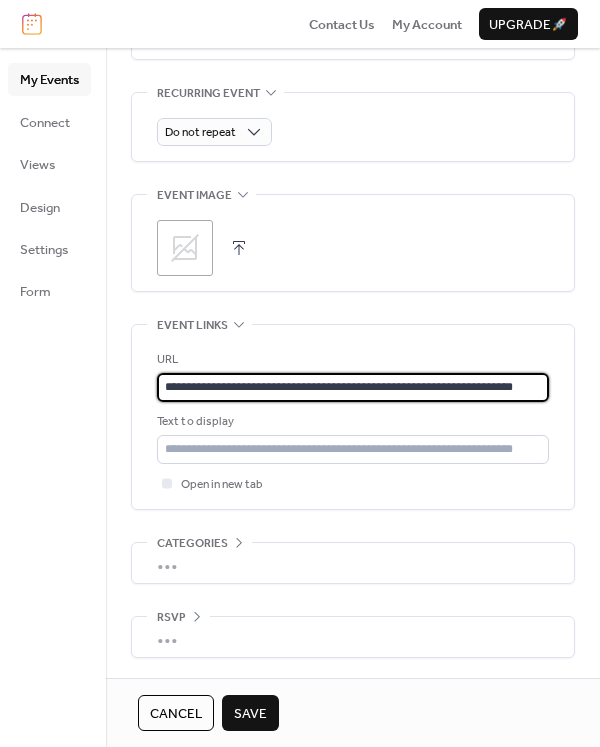 type on "**********" 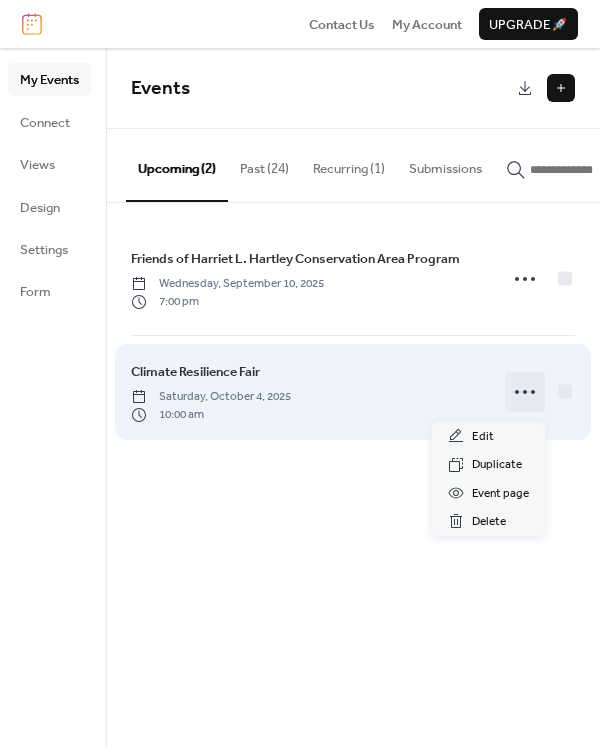 click 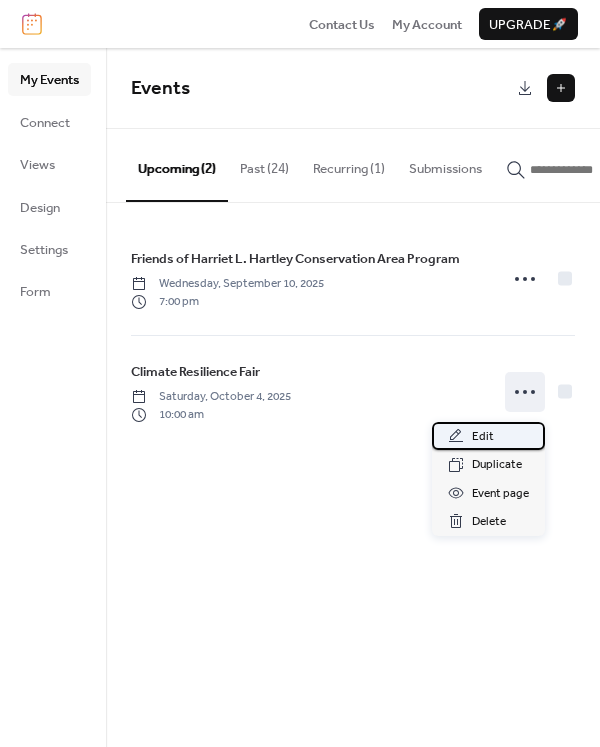 click on "Edit" at bounding box center [483, 437] 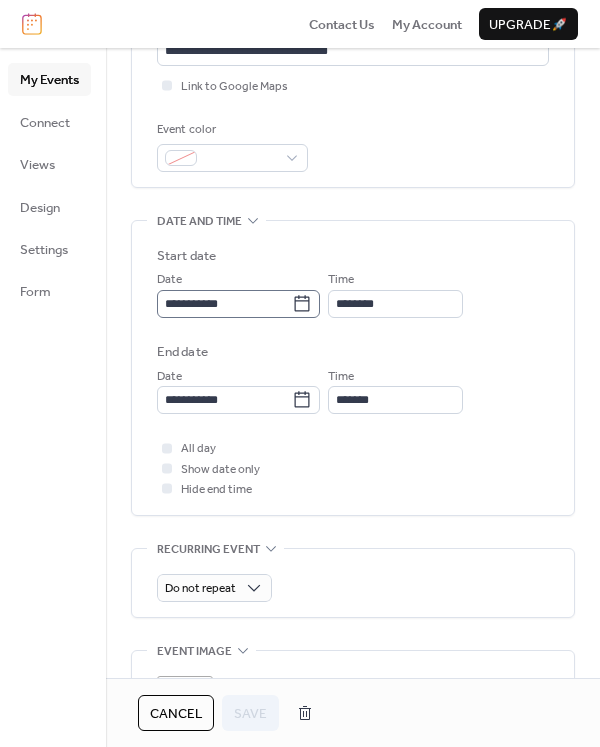 scroll, scrollTop: 500, scrollLeft: 0, axis: vertical 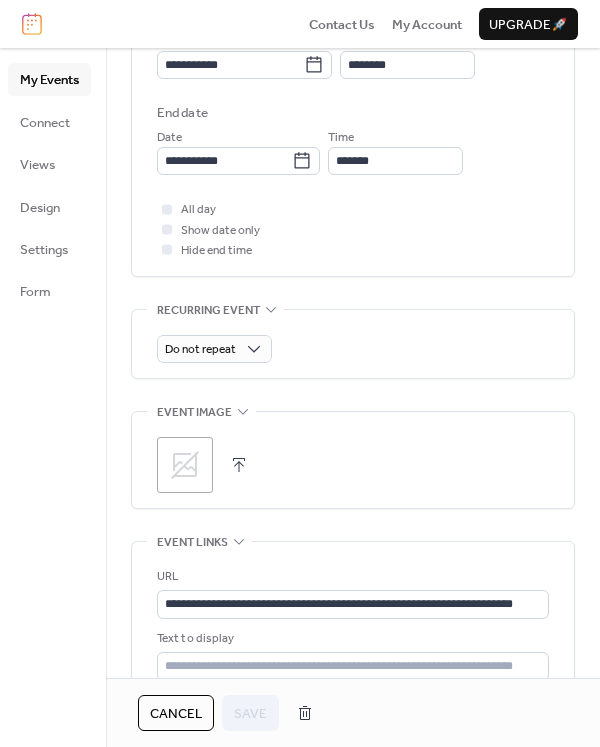 click 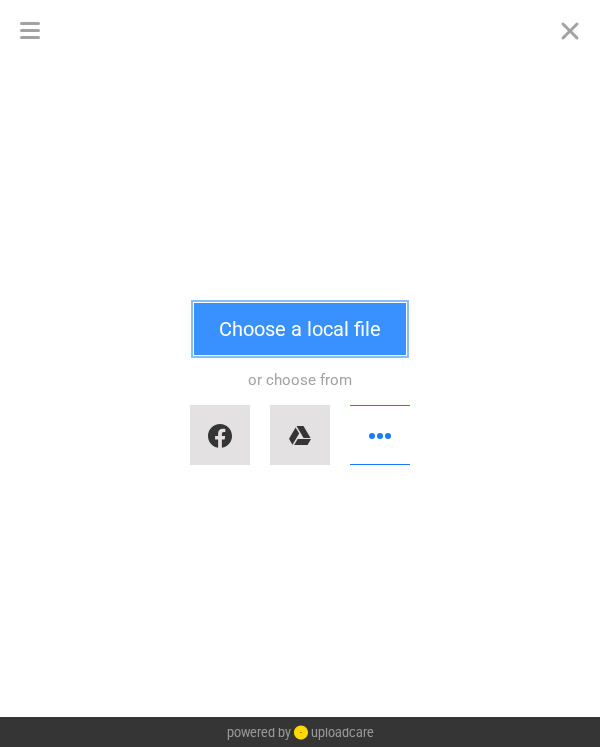 click on "Choose a local file" at bounding box center (300, 329) 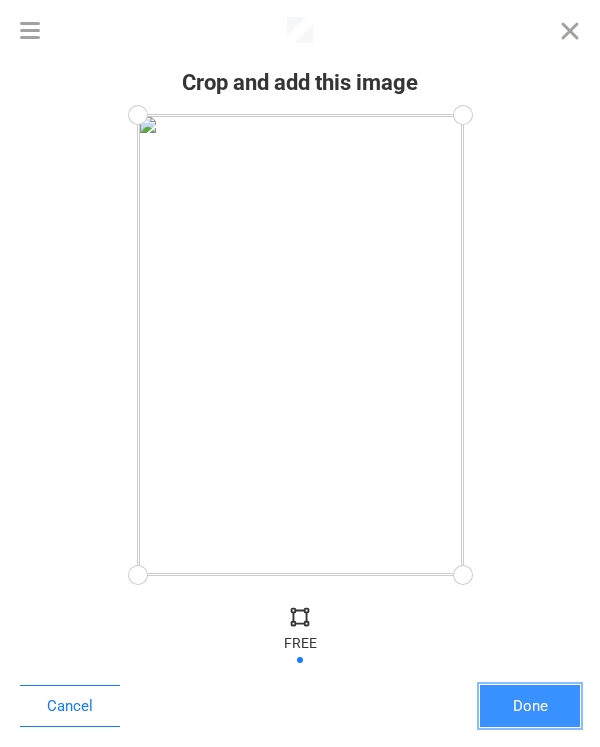click on "Done" at bounding box center [530, 706] 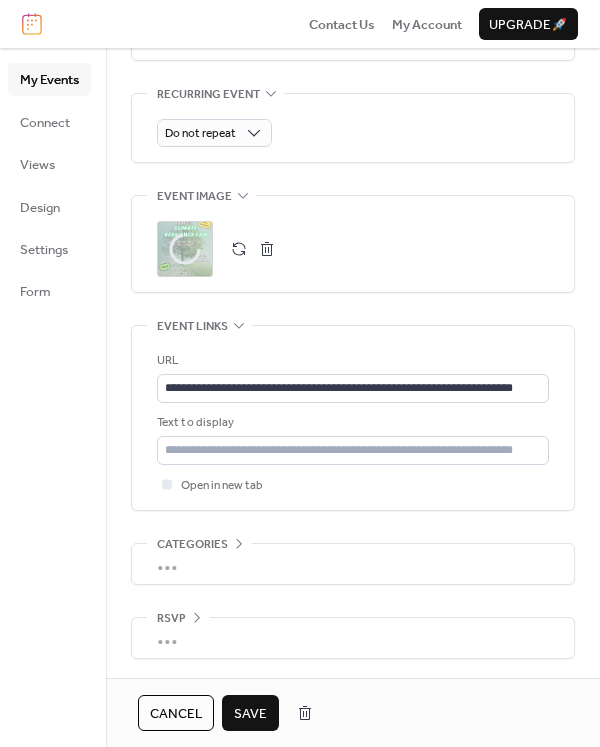 scroll, scrollTop: 917, scrollLeft: 0, axis: vertical 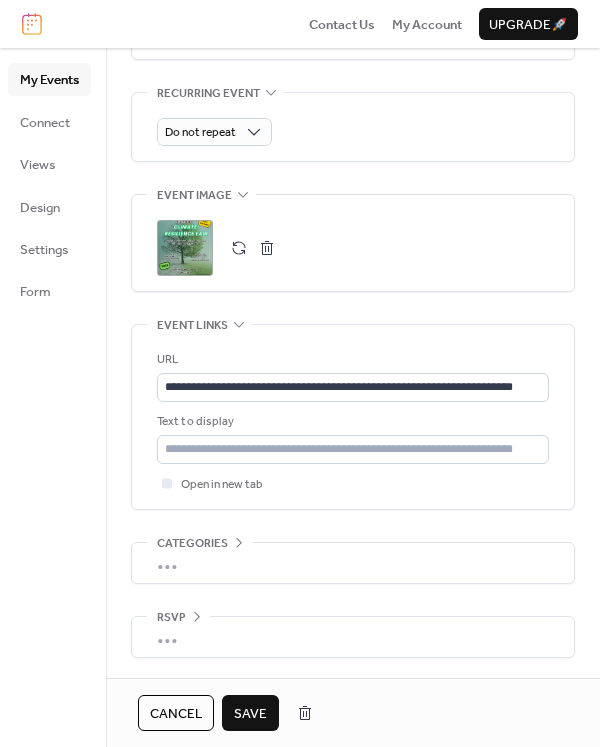 click on "Save" at bounding box center (250, 714) 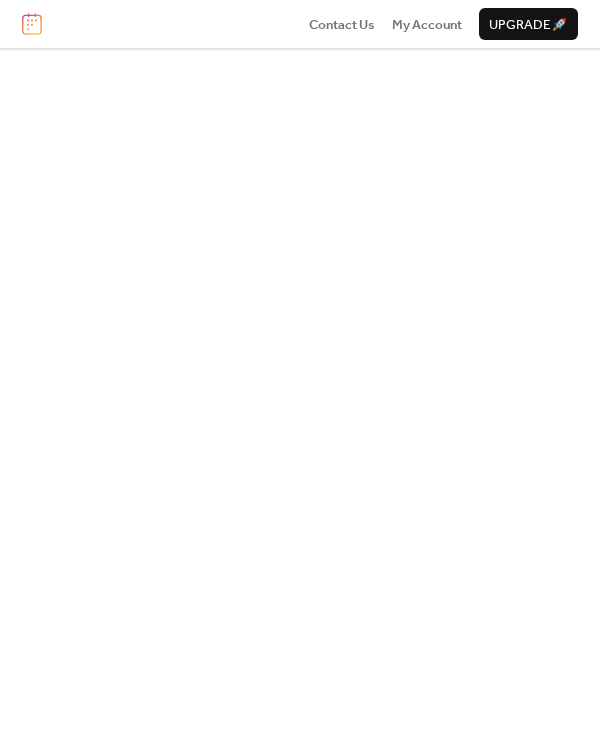 scroll, scrollTop: 0, scrollLeft: 0, axis: both 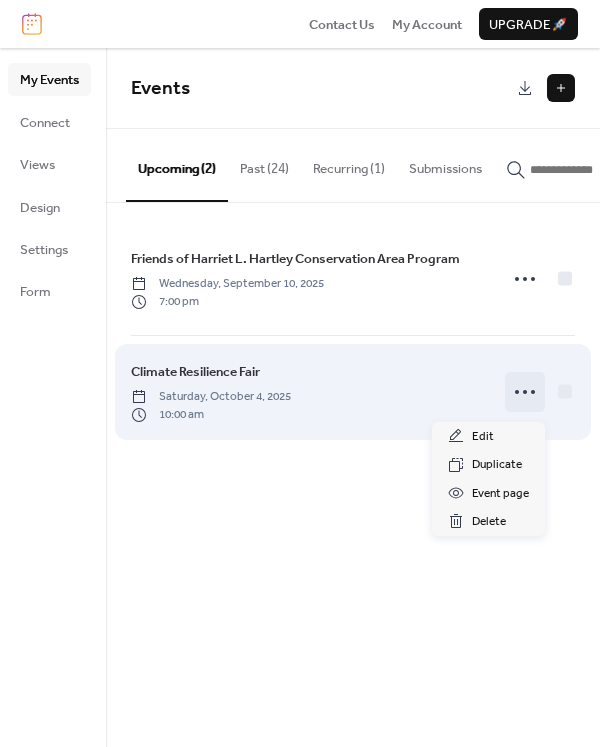 click 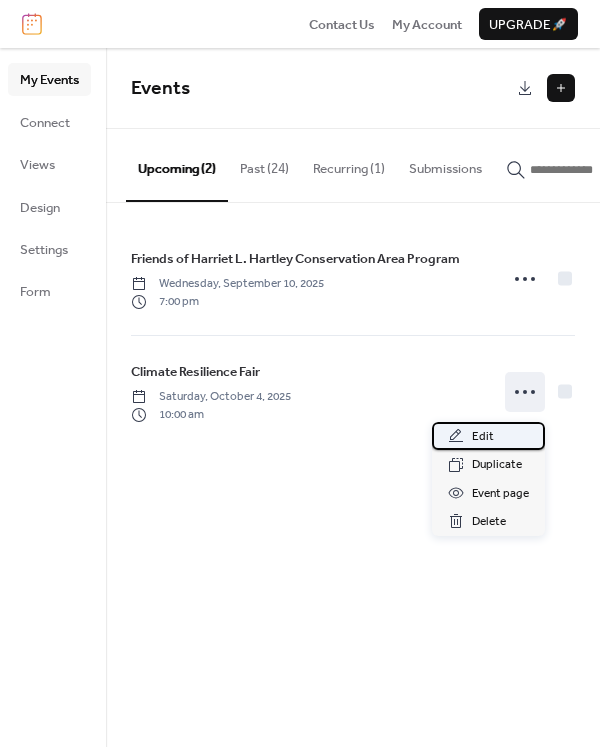 click on "Edit" at bounding box center (483, 437) 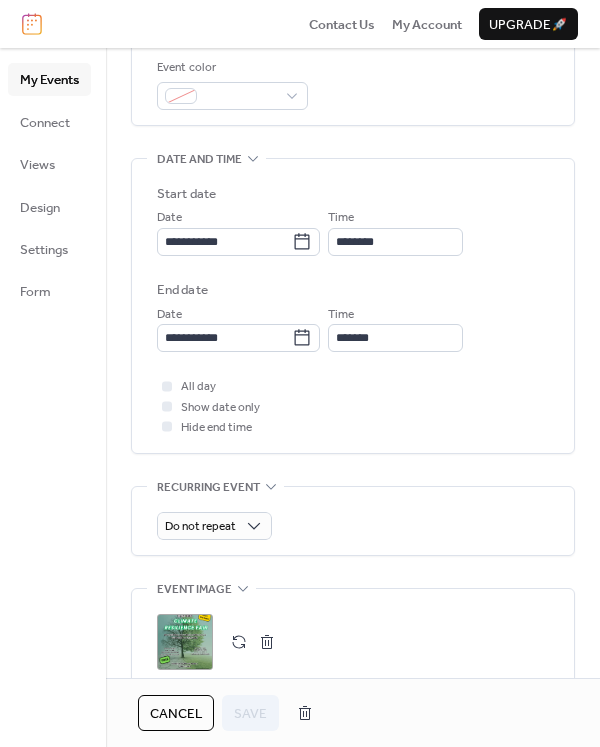 scroll, scrollTop: 600, scrollLeft: 0, axis: vertical 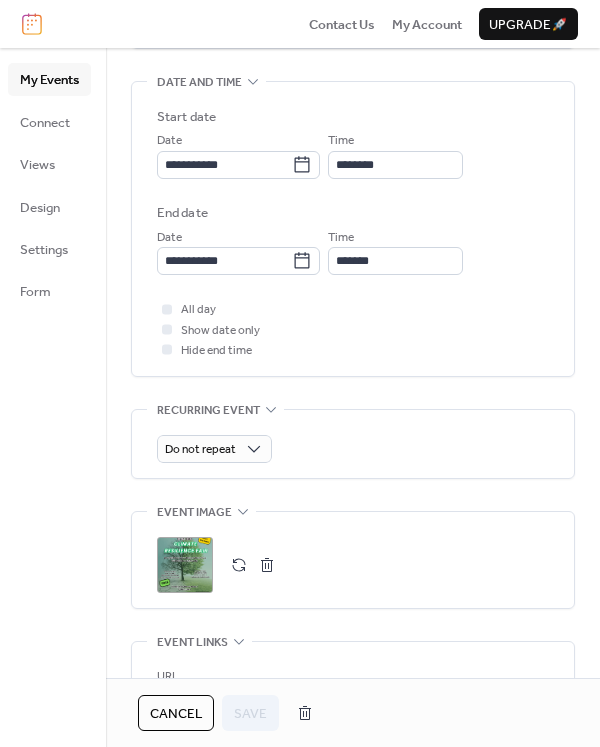 click at bounding box center [267, 565] 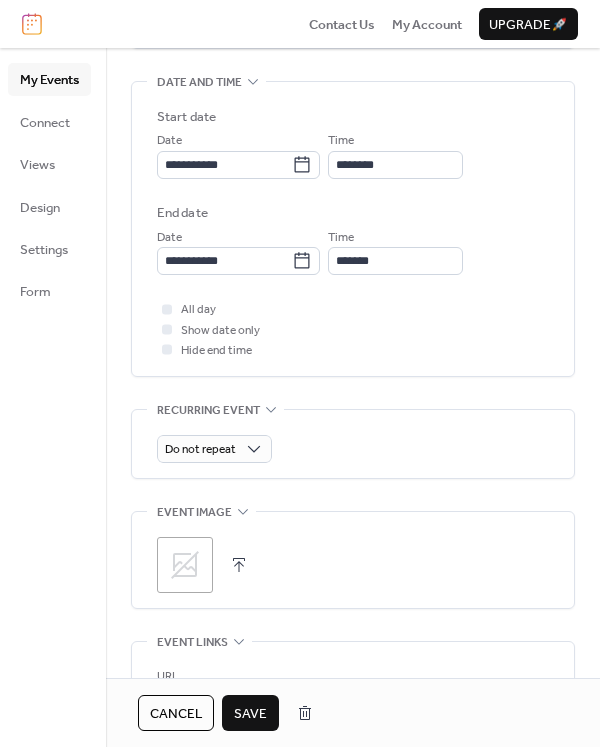 click 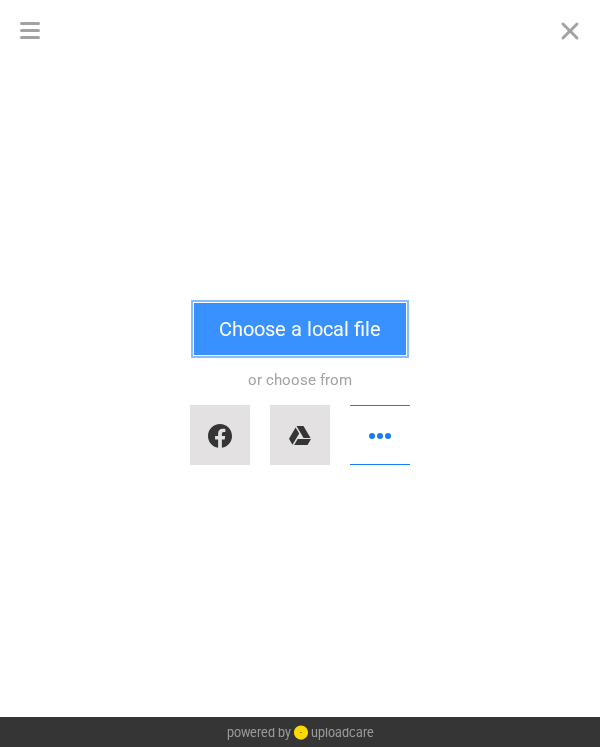 click on "Choose a local file" at bounding box center [300, 329] 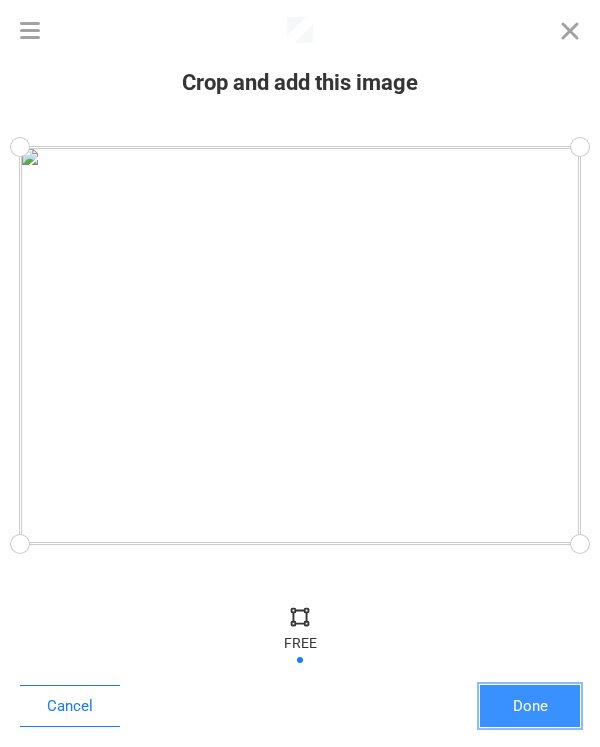 click on "Done" at bounding box center (530, 706) 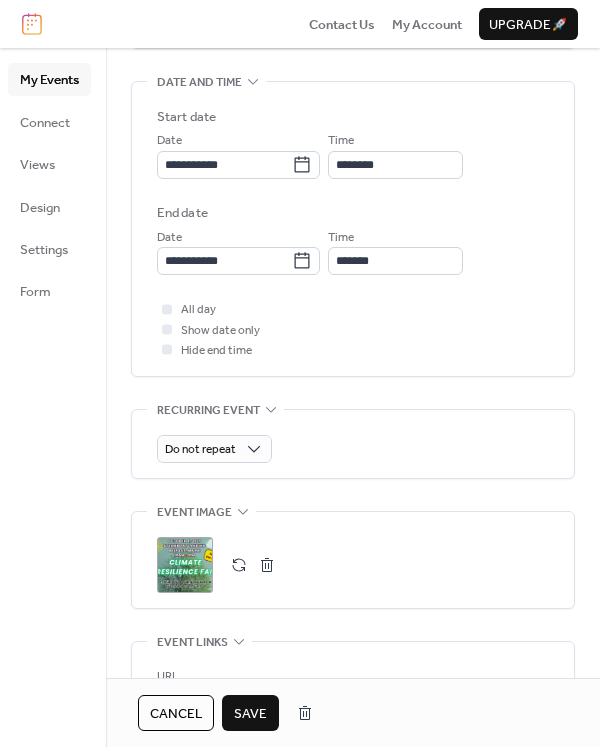 click on "Save" at bounding box center (250, 714) 